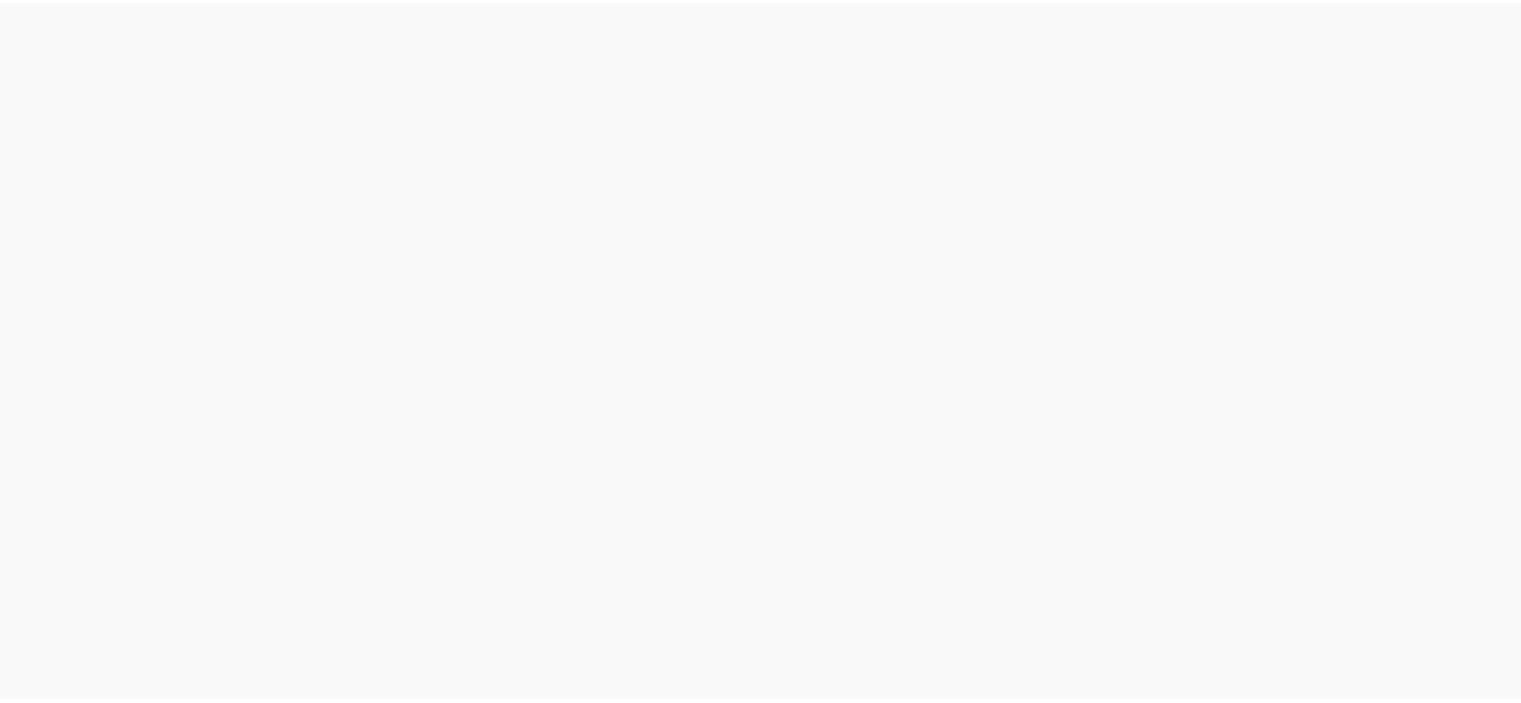 scroll, scrollTop: 0, scrollLeft: 0, axis: both 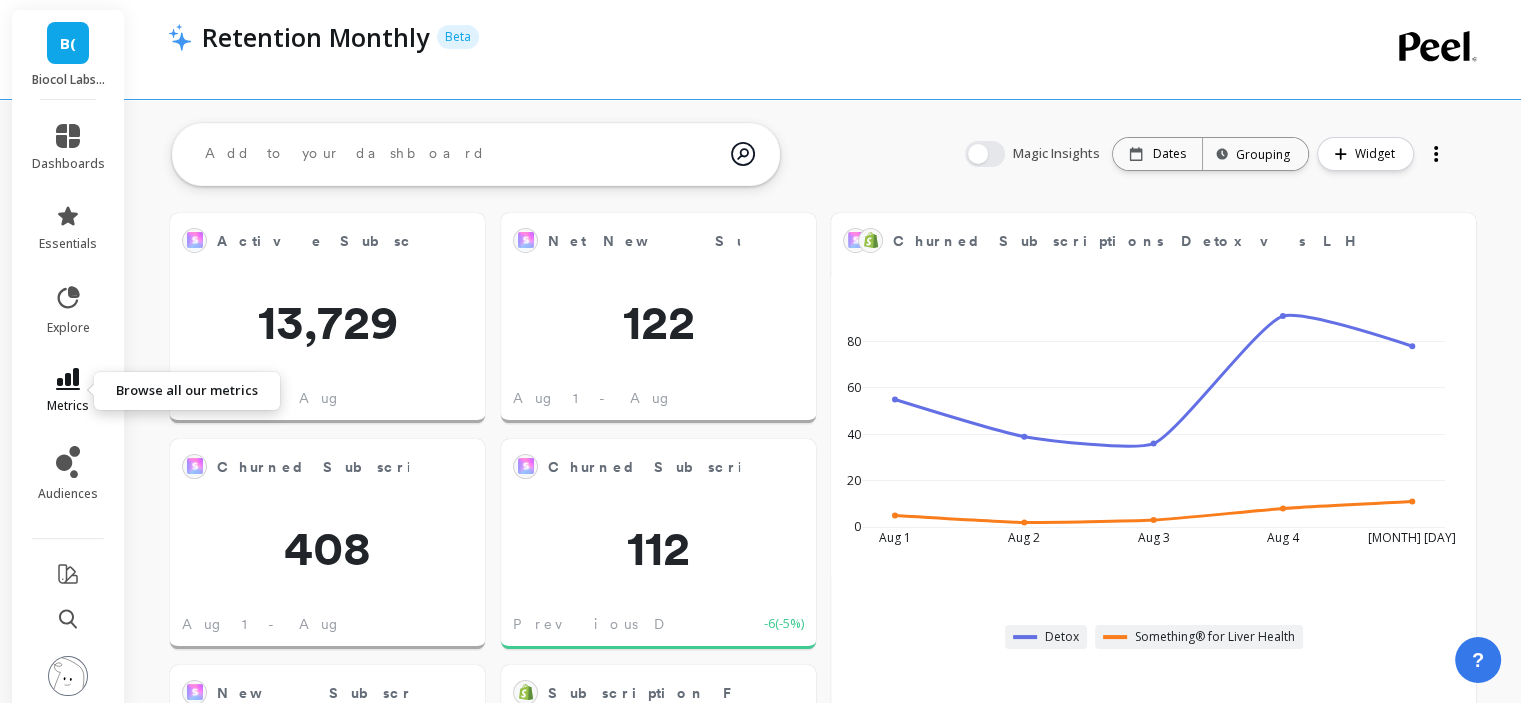 click 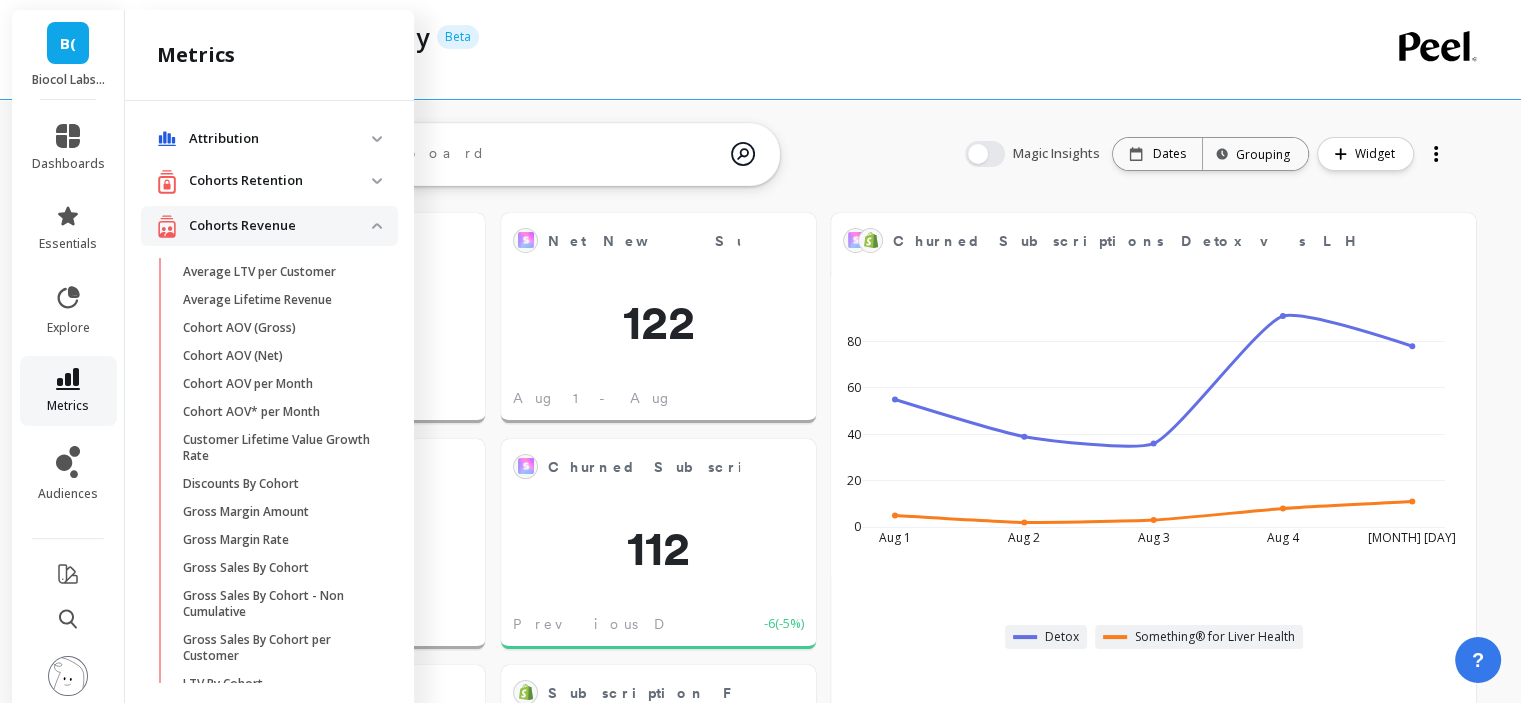 scroll, scrollTop: 1208, scrollLeft: 0, axis: vertical 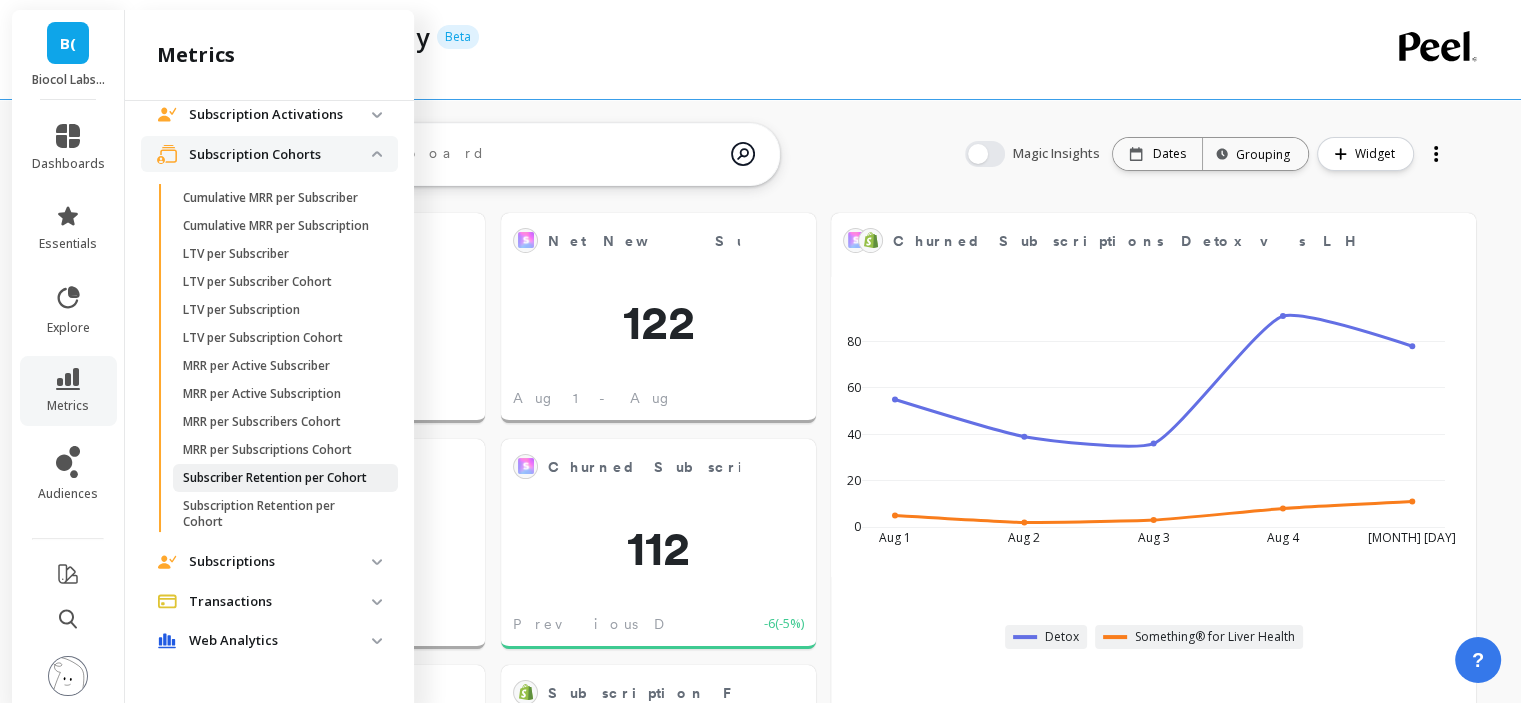 click on "Subscriber Retention per Cohort" at bounding box center (275, 478) 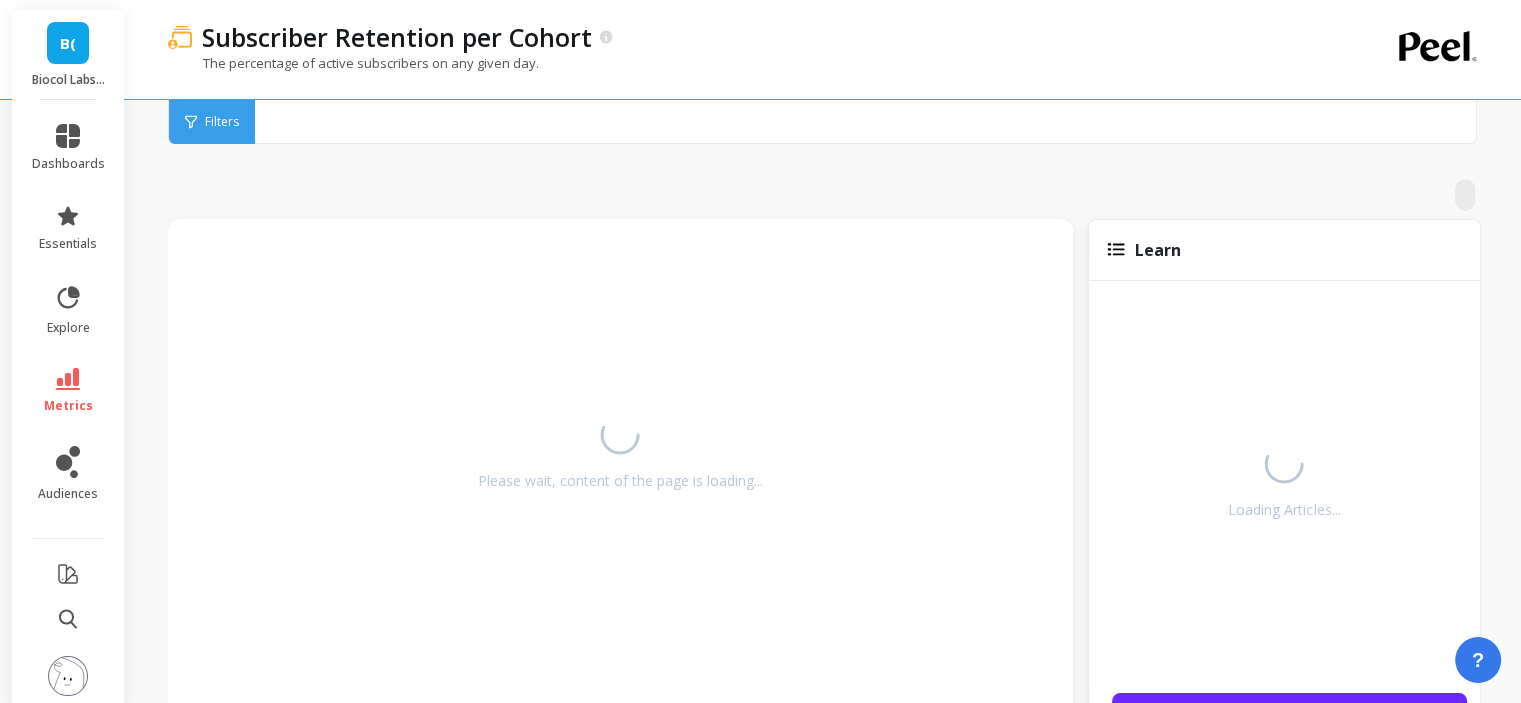 scroll, scrollTop: 0, scrollLeft: 0, axis: both 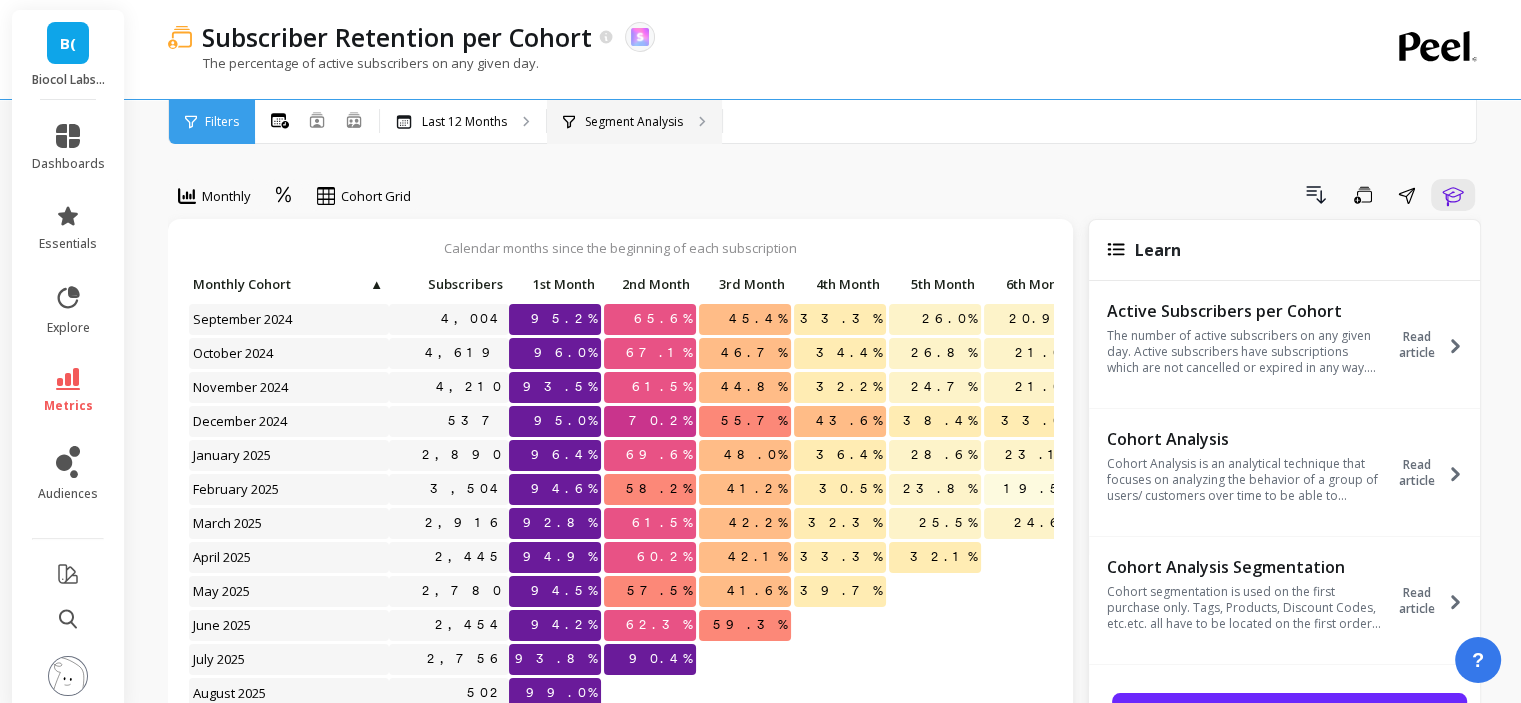 click on "Segment Analysis" at bounding box center (634, 122) 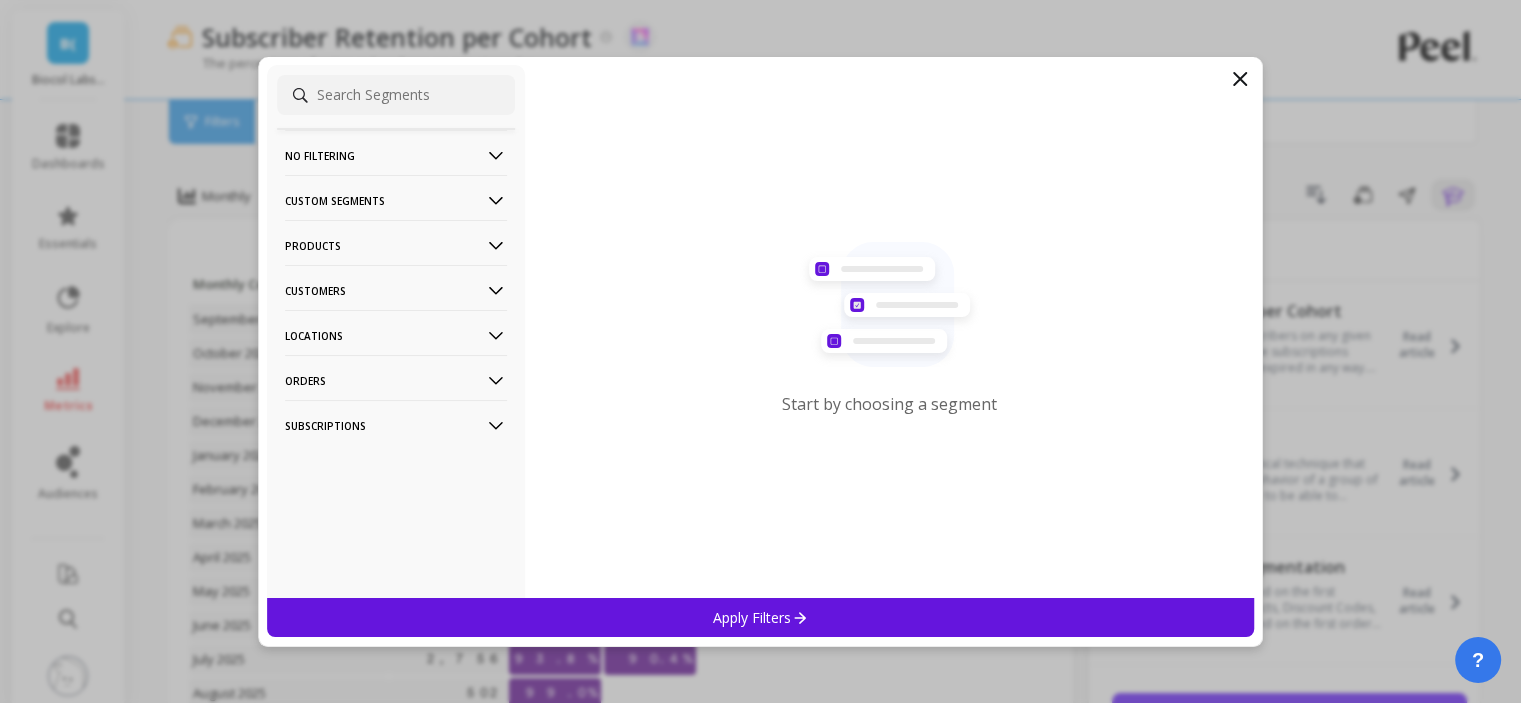 click on "Customers" at bounding box center [396, 290] 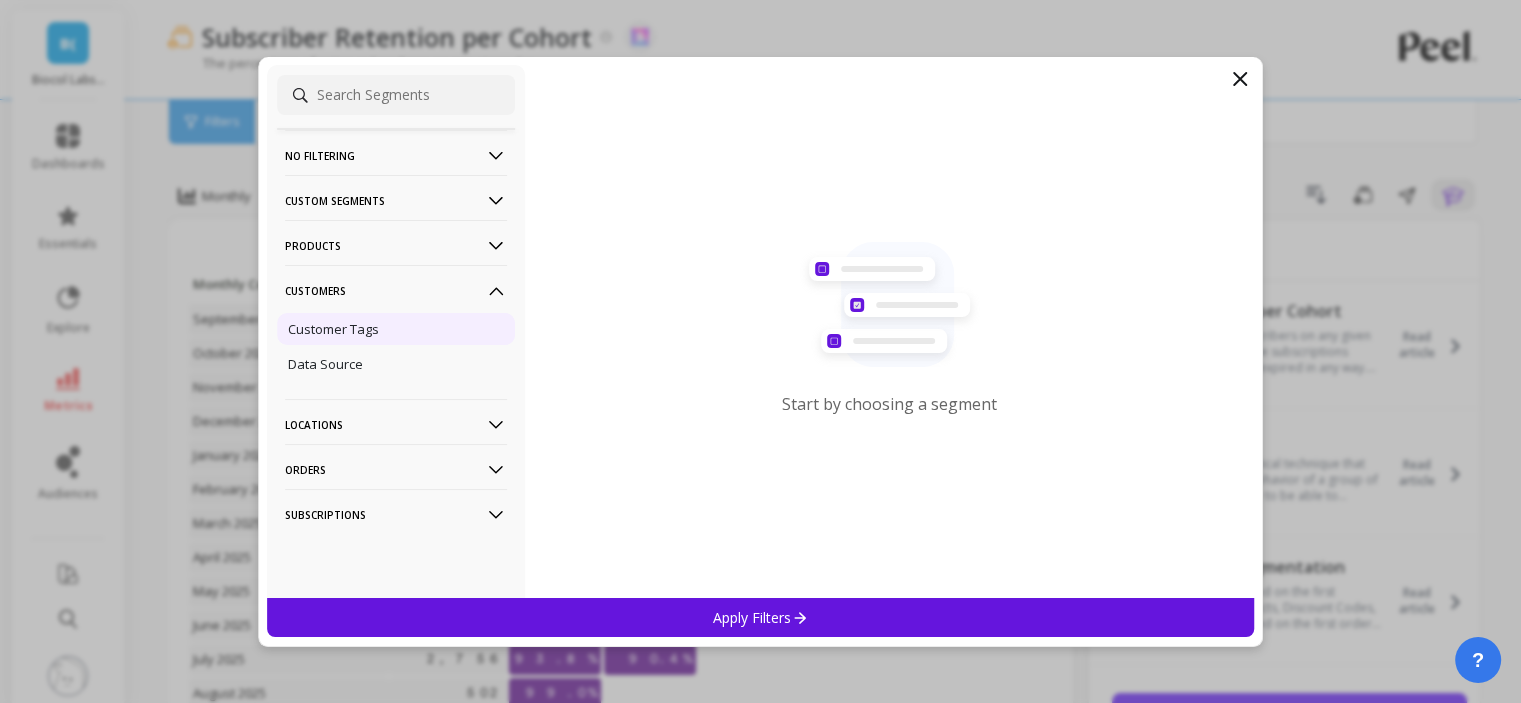 click on "Customer Tags" at bounding box center [333, 329] 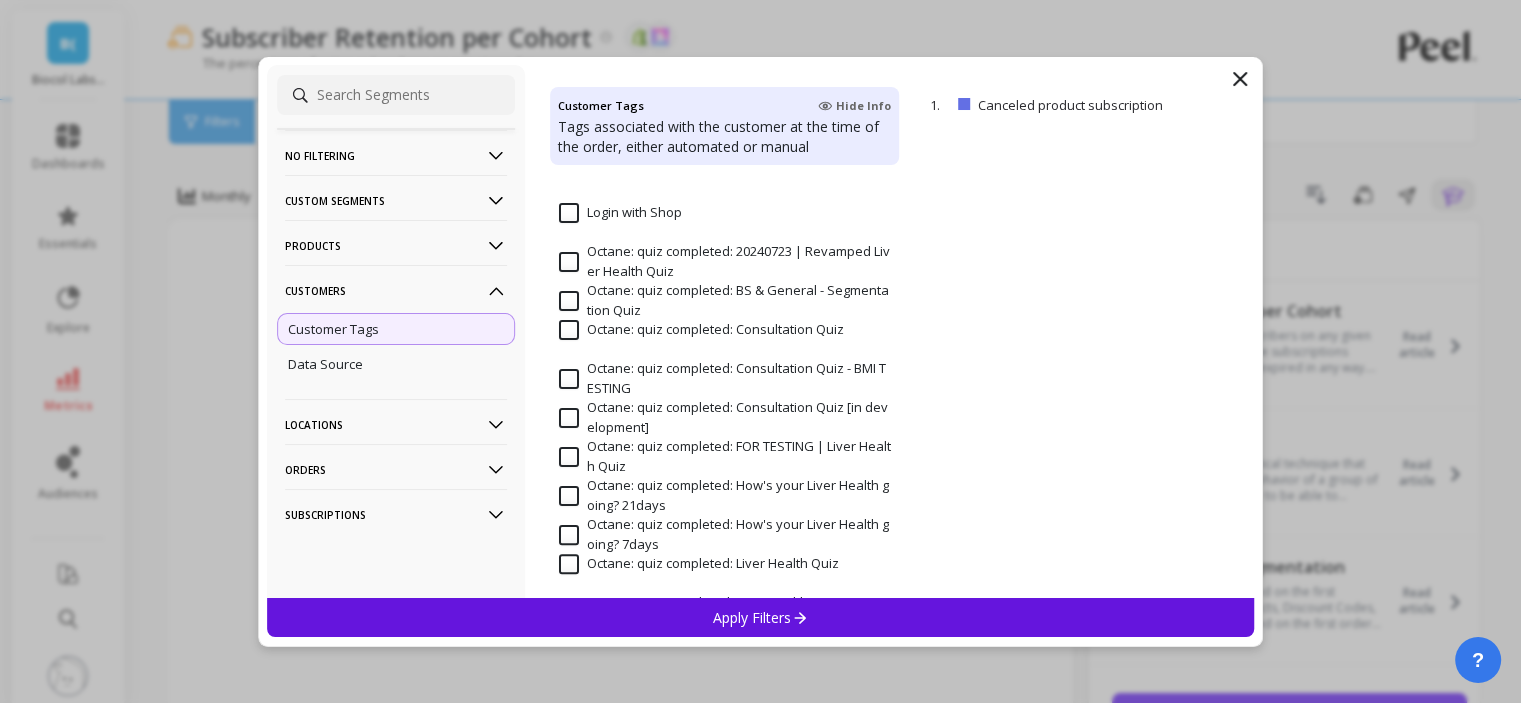 scroll, scrollTop: 1200, scrollLeft: 0, axis: vertical 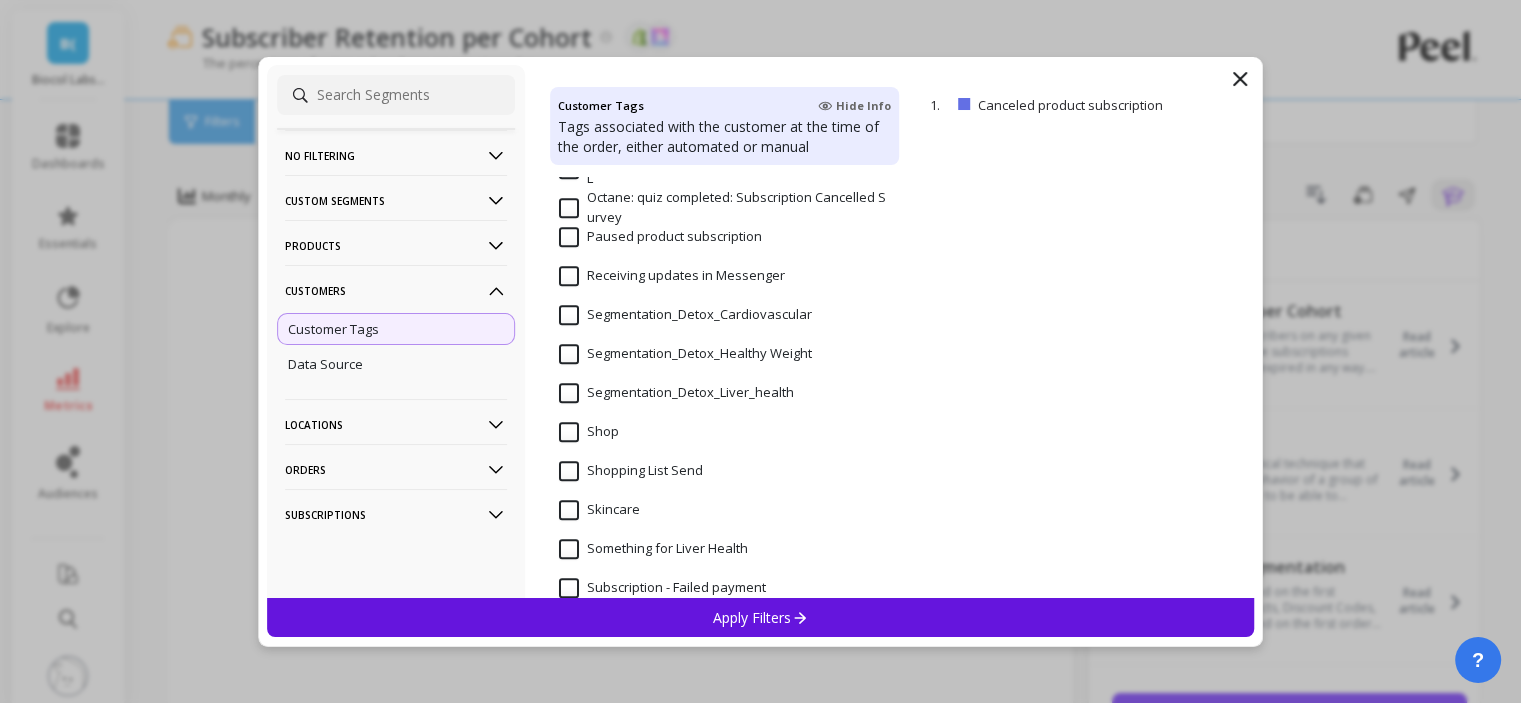 click on "Segmentation_Detox_Liver_health" at bounding box center [676, 393] 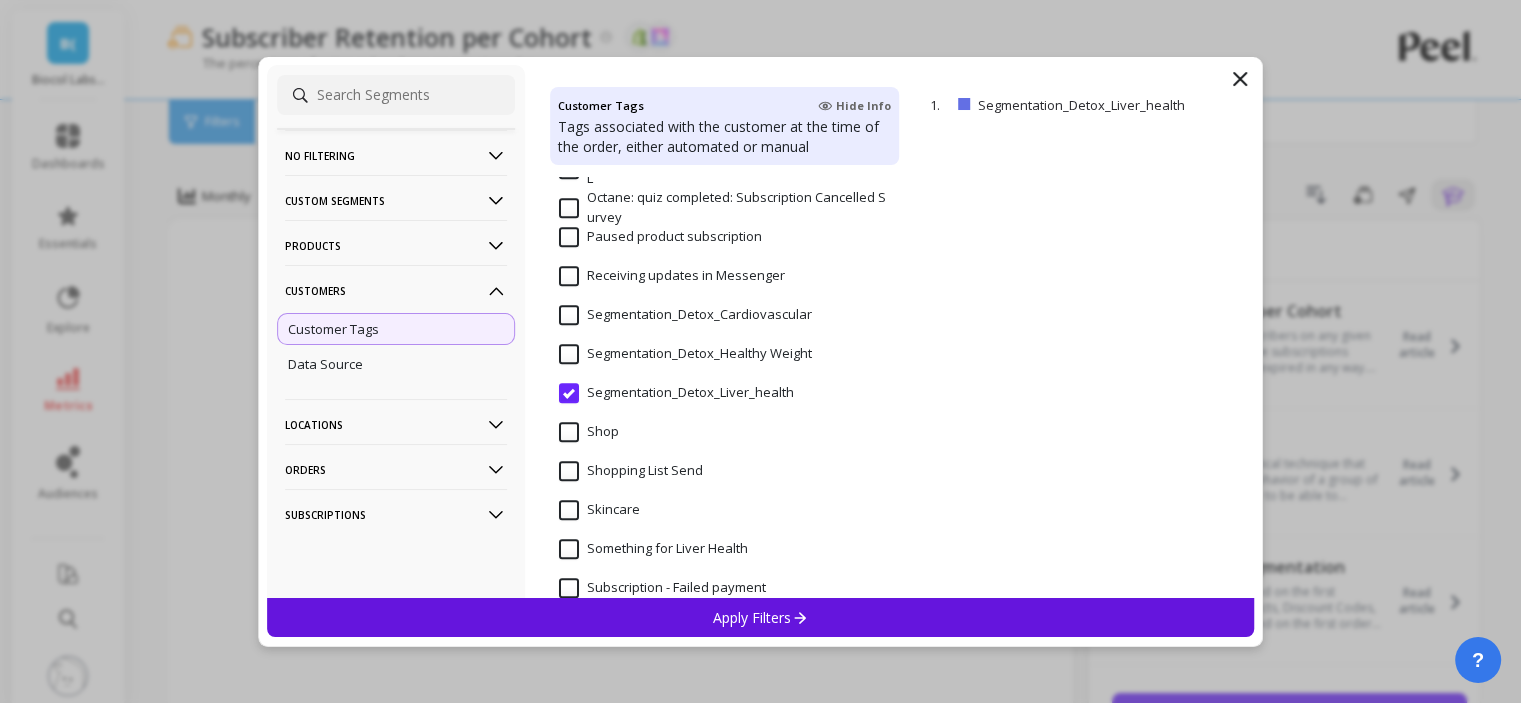 click on "Apply Filters" at bounding box center (760, 617) 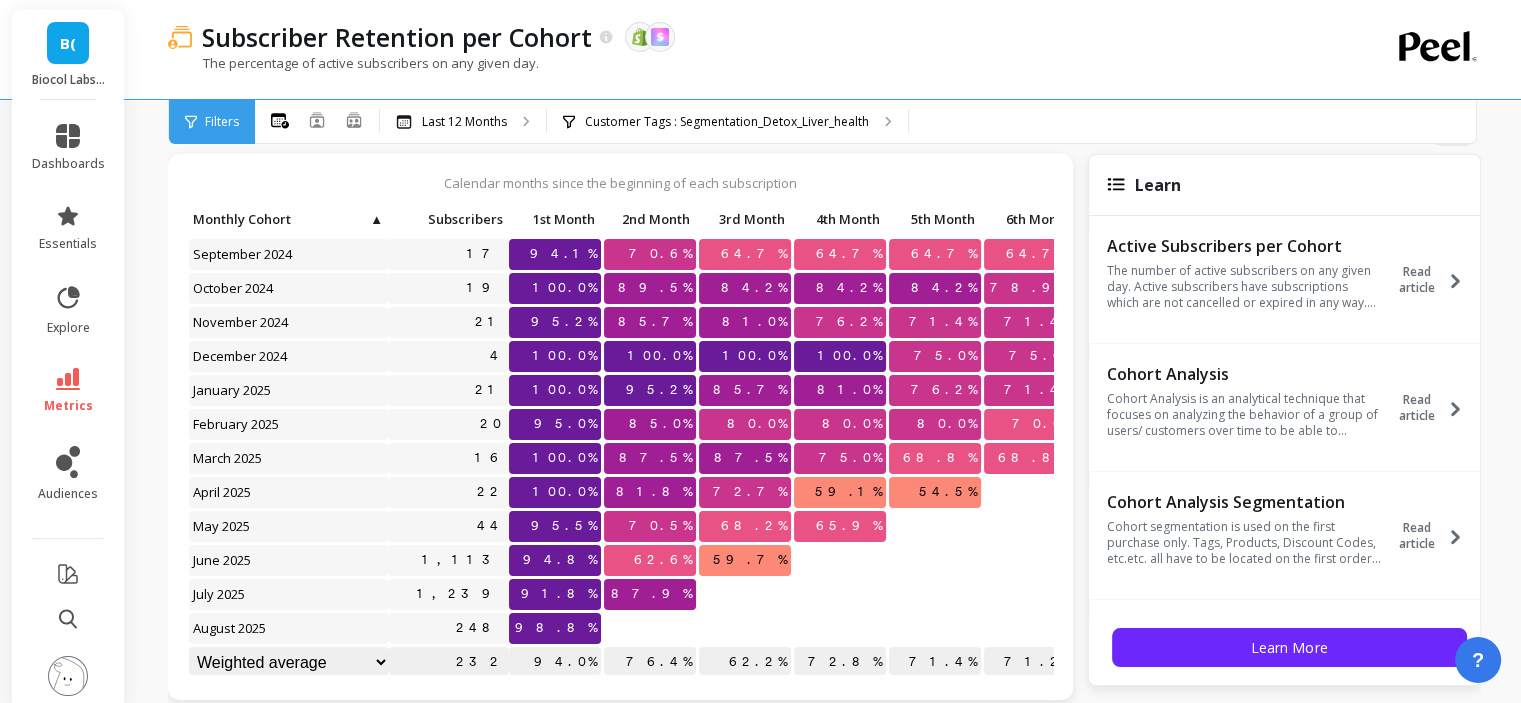 scroll, scrollTop: 100, scrollLeft: 0, axis: vertical 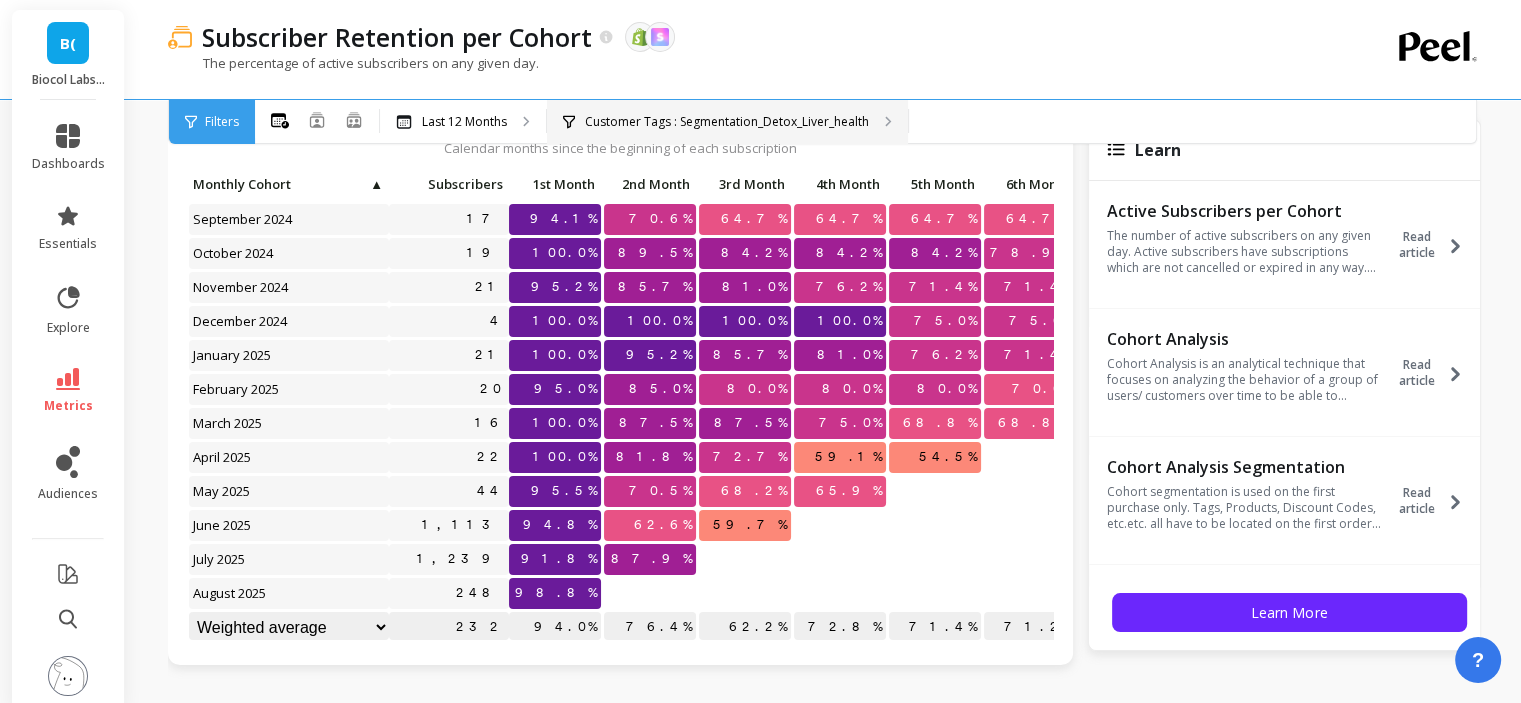 click on "Customer Tags :  Segmentation_Detox_Liver_health" at bounding box center [727, 122] 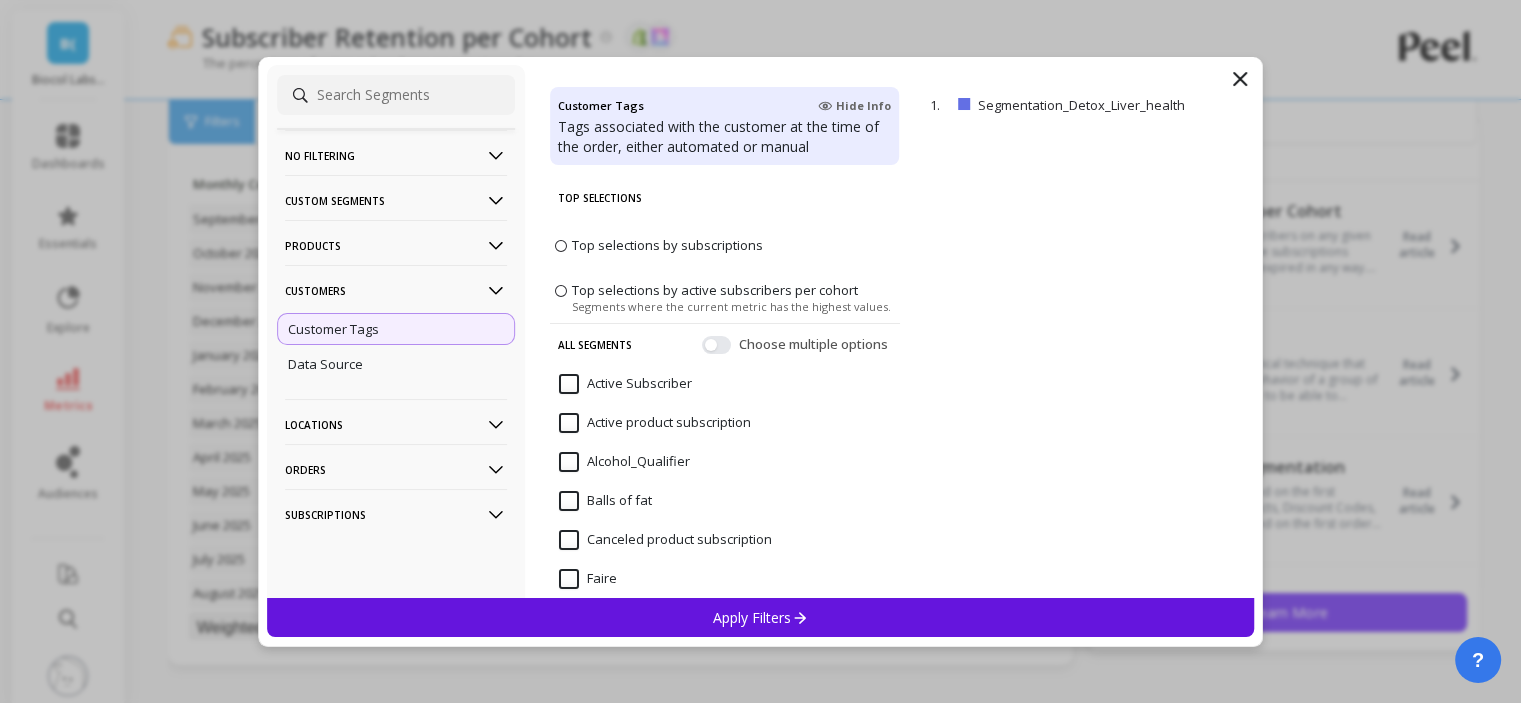 click 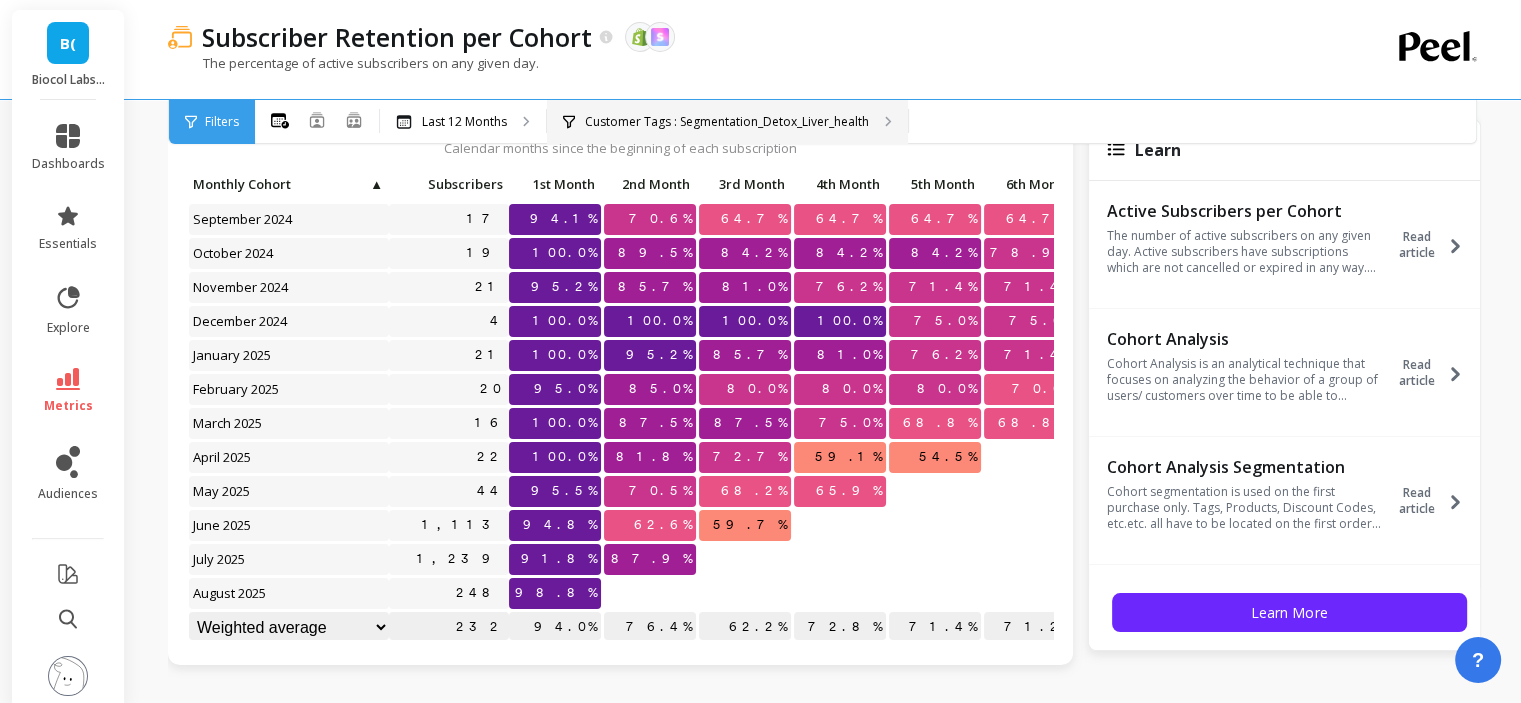 click on "Customer Tags :  Segmentation_Detox_Liver_health" at bounding box center [727, 122] 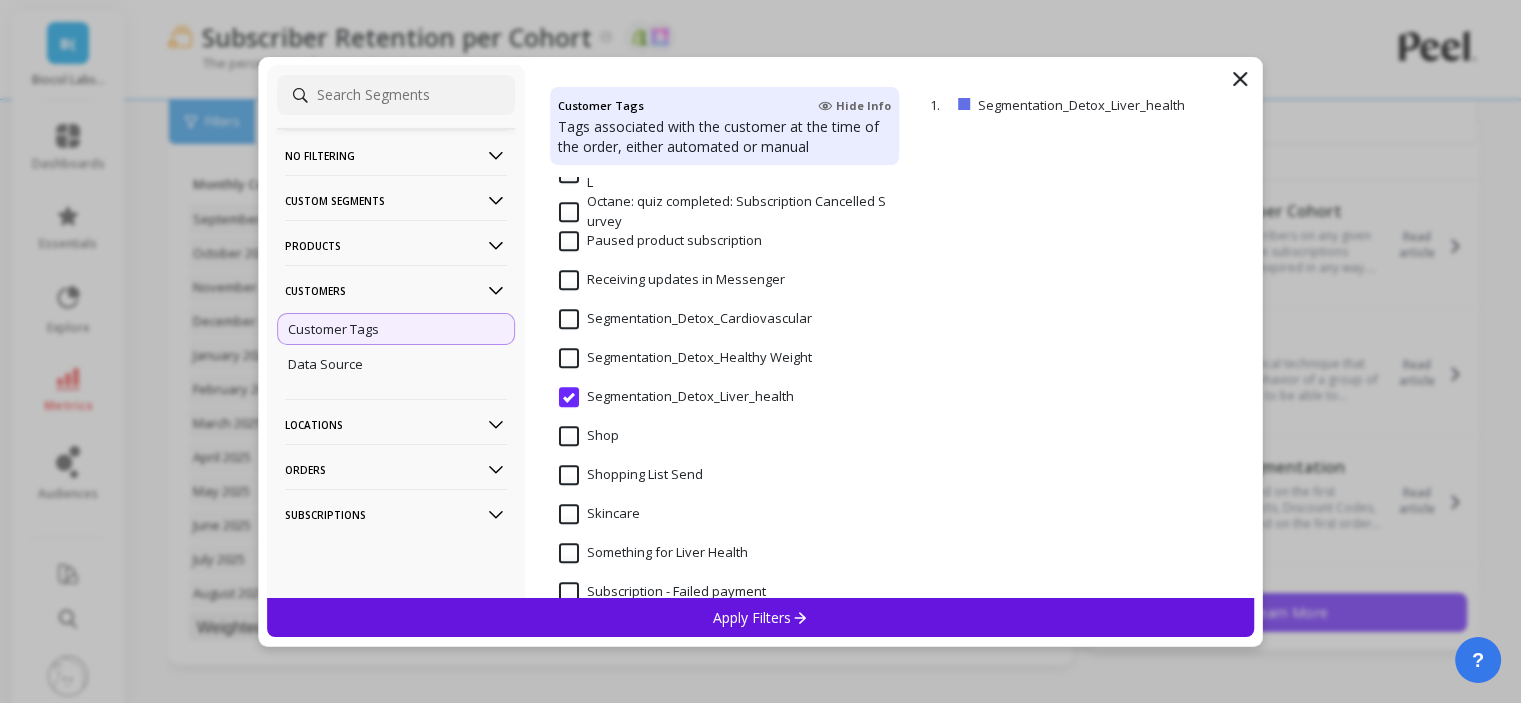 scroll, scrollTop: 1200, scrollLeft: 0, axis: vertical 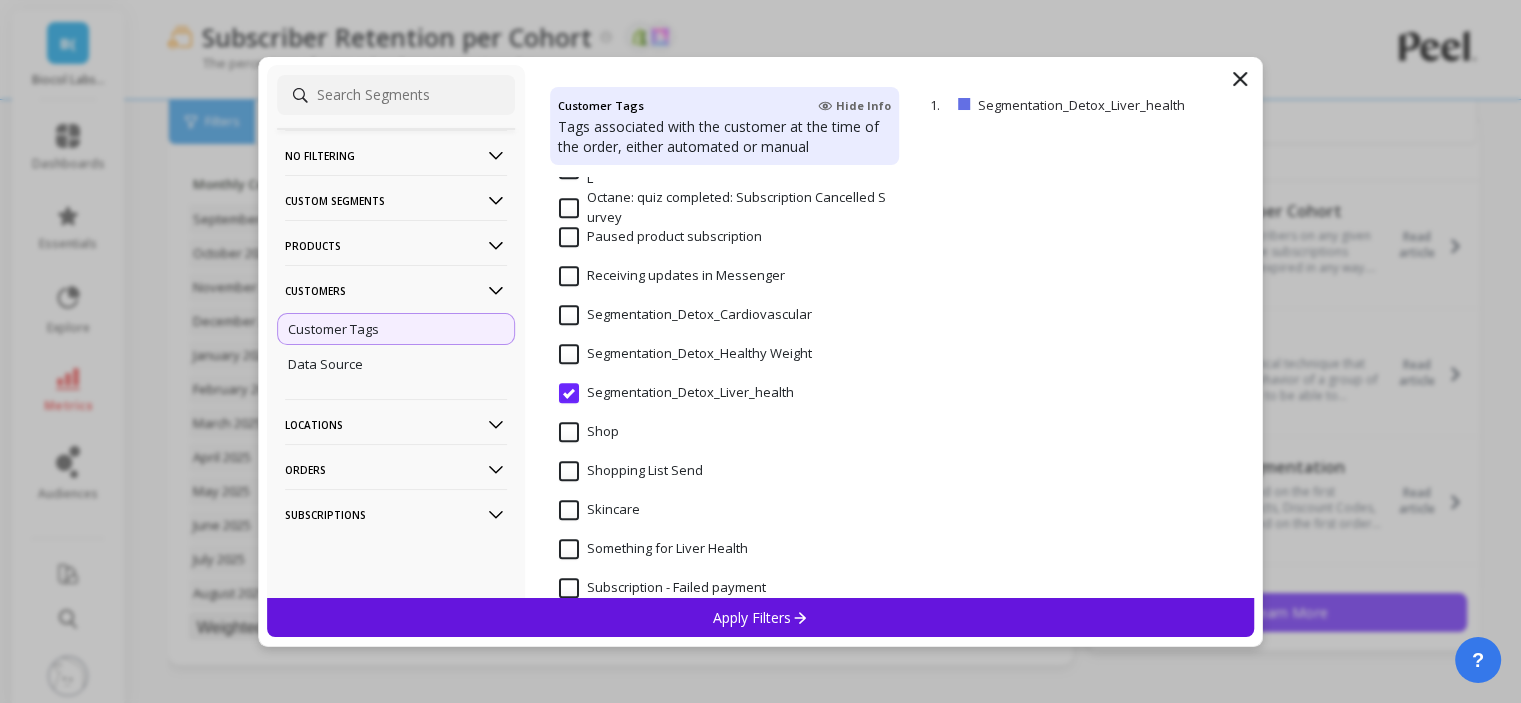 click on "Segmentation_Detox_Healthy Weight" at bounding box center [685, 354] 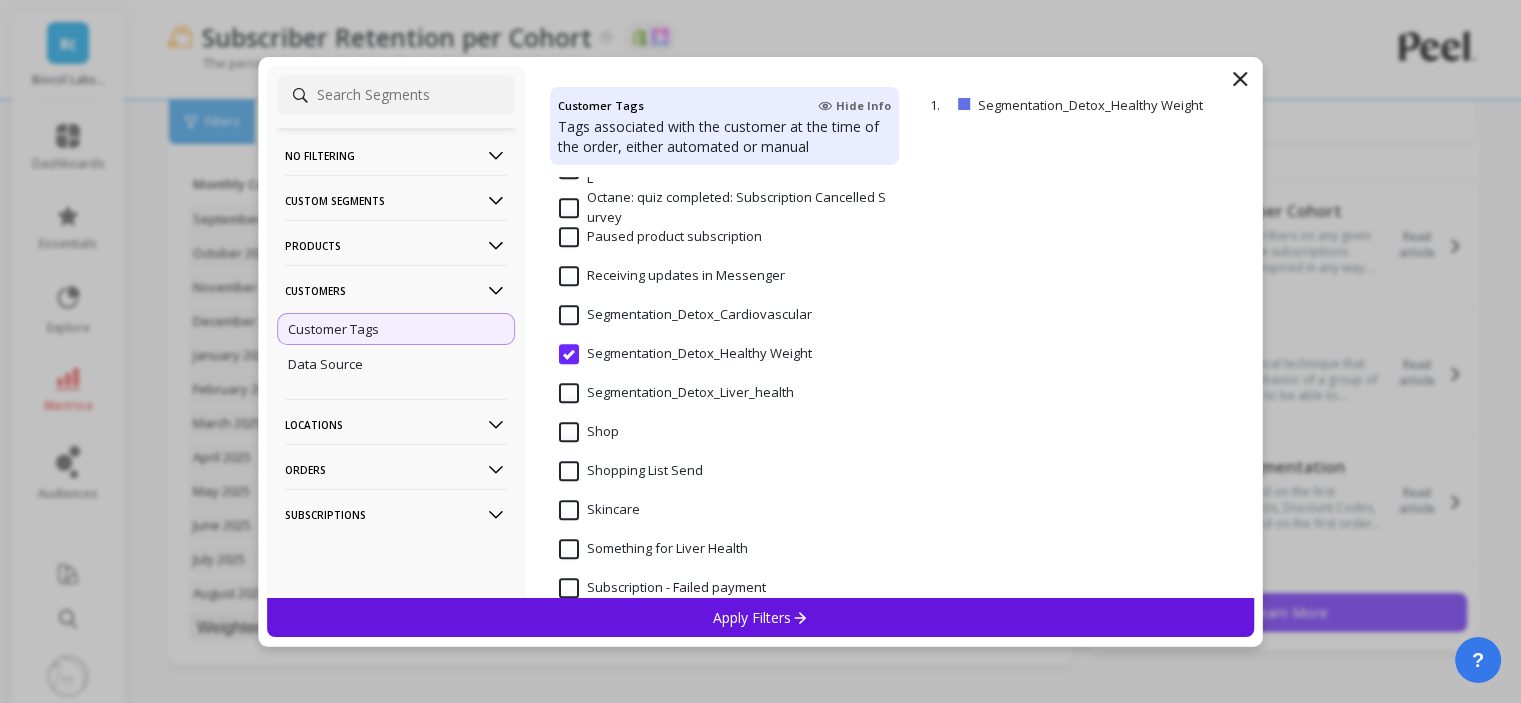 click on "Apply Filters" at bounding box center [760, 617] 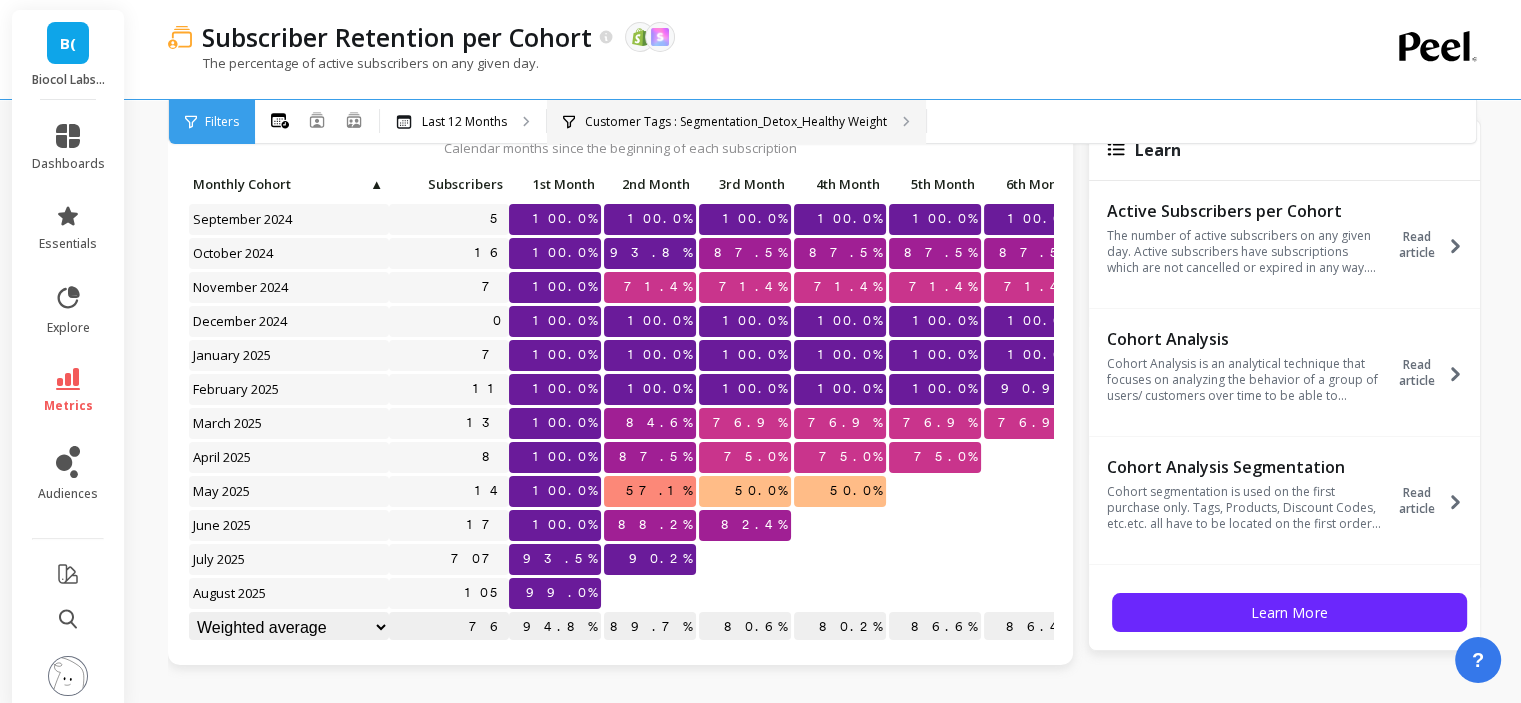 click on "Customer Tags :  Segmentation_Detox_Healthy Weight" at bounding box center [736, 122] 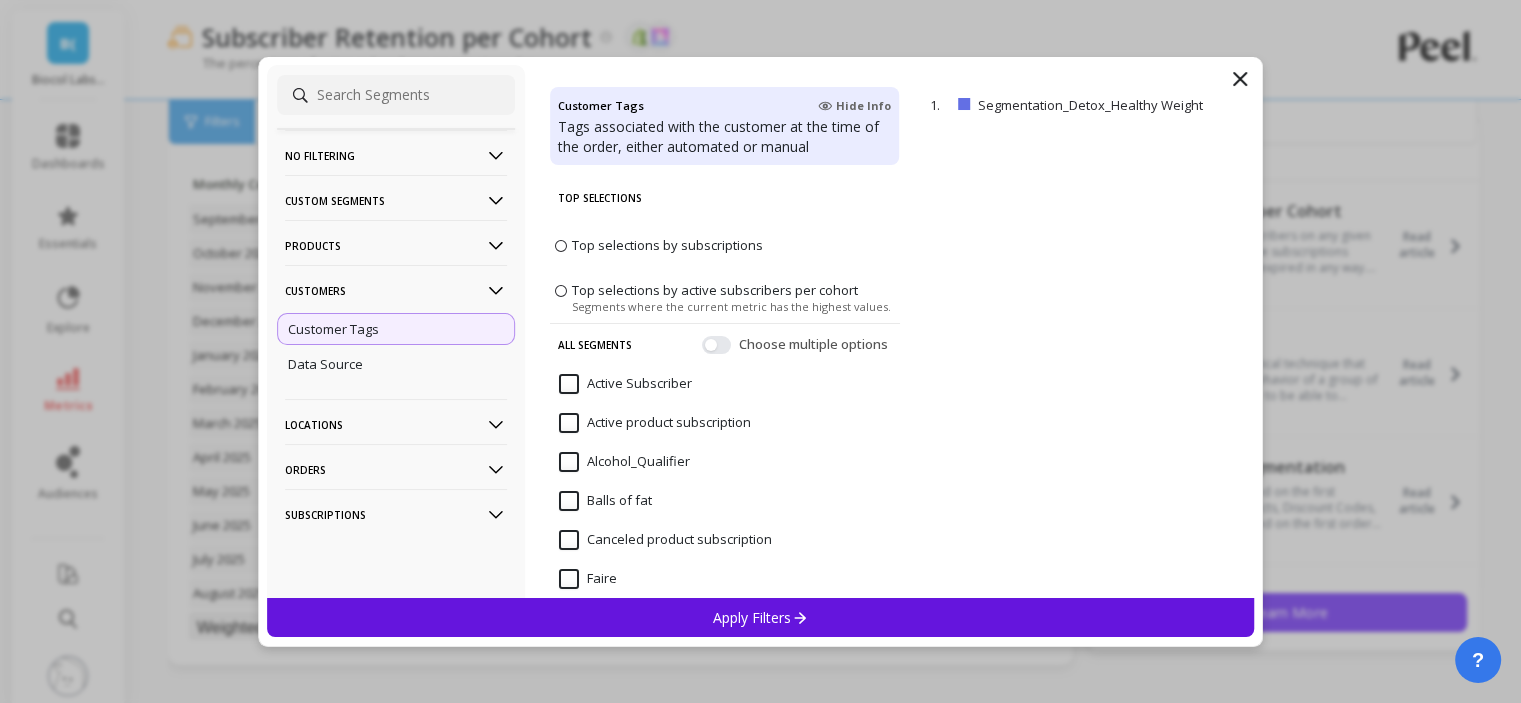 click on "Customers" at bounding box center [396, 290] 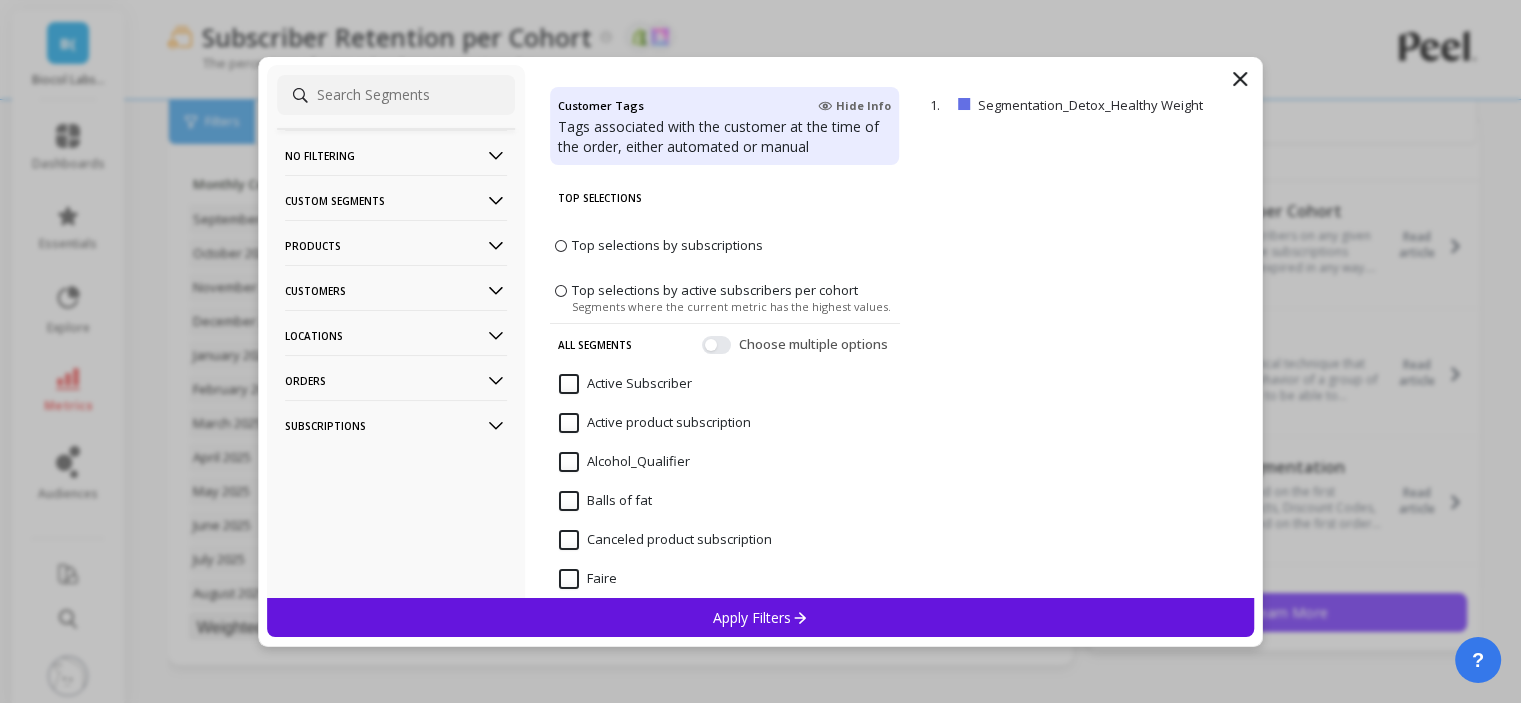 click on "Products" at bounding box center [396, 245] 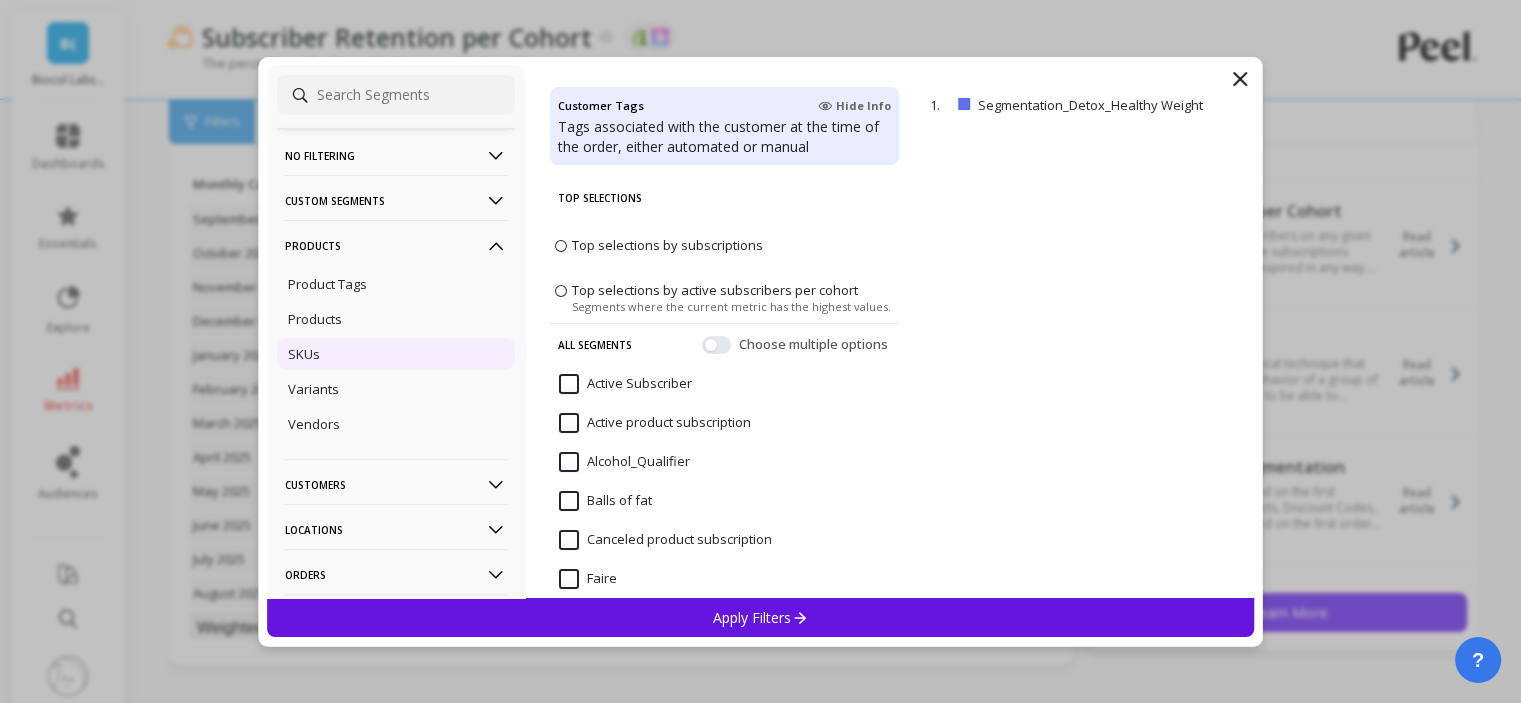 click on "SKUs" at bounding box center [396, 354] 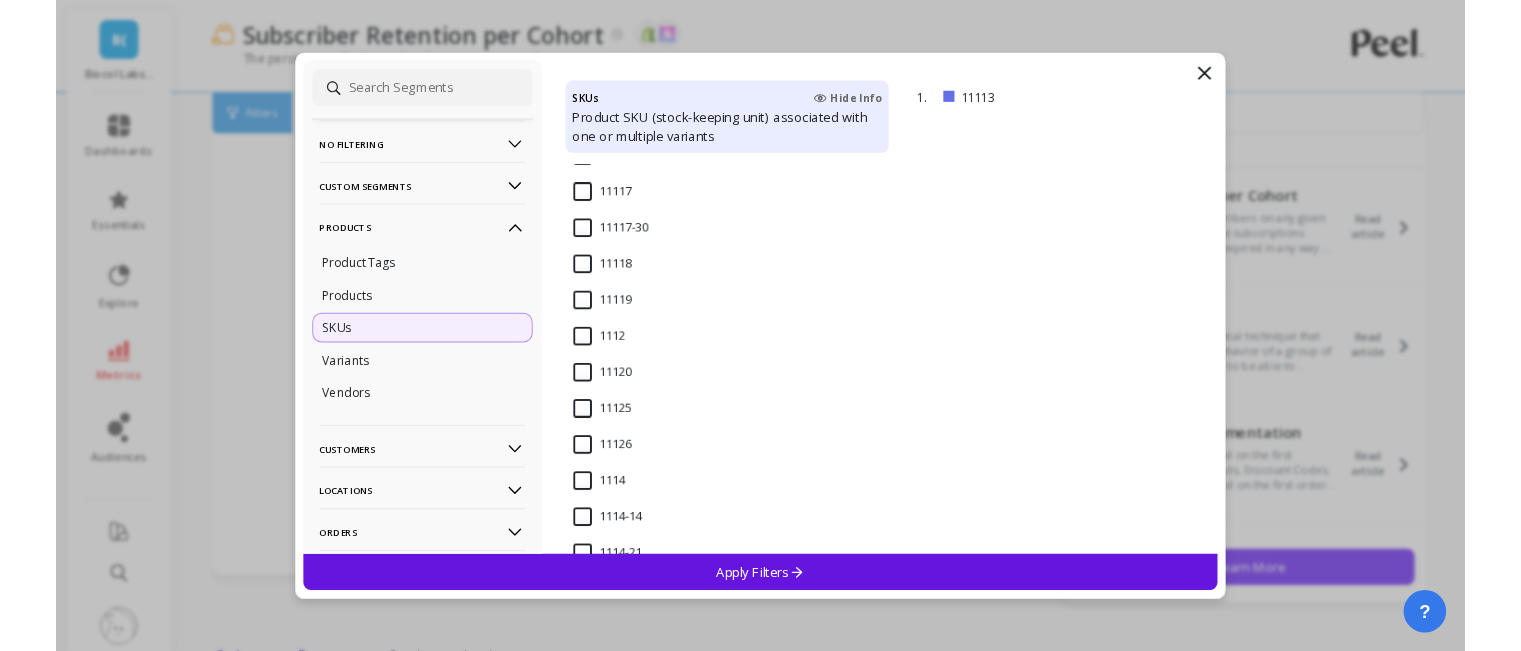 scroll, scrollTop: 500, scrollLeft: 0, axis: vertical 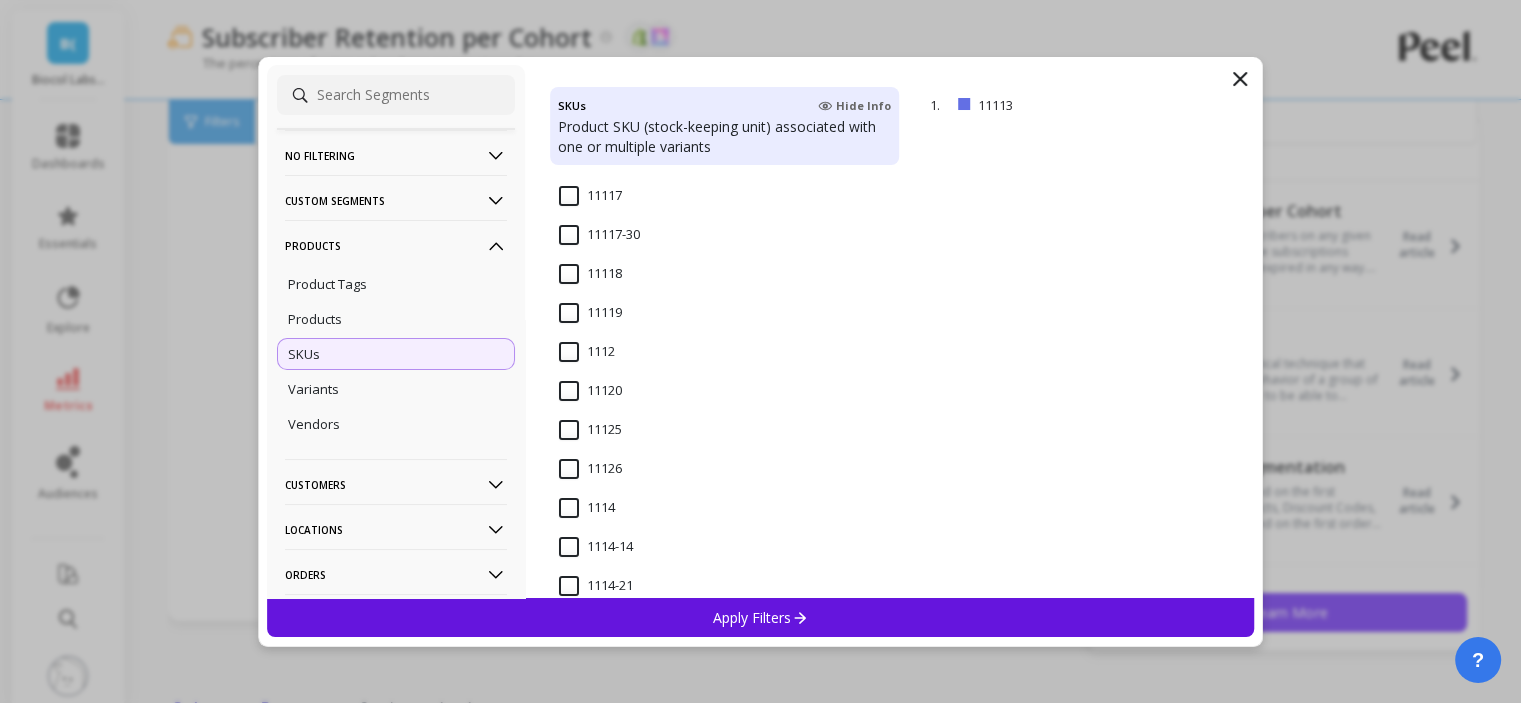 click on "1112" at bounding box center (587, 352) 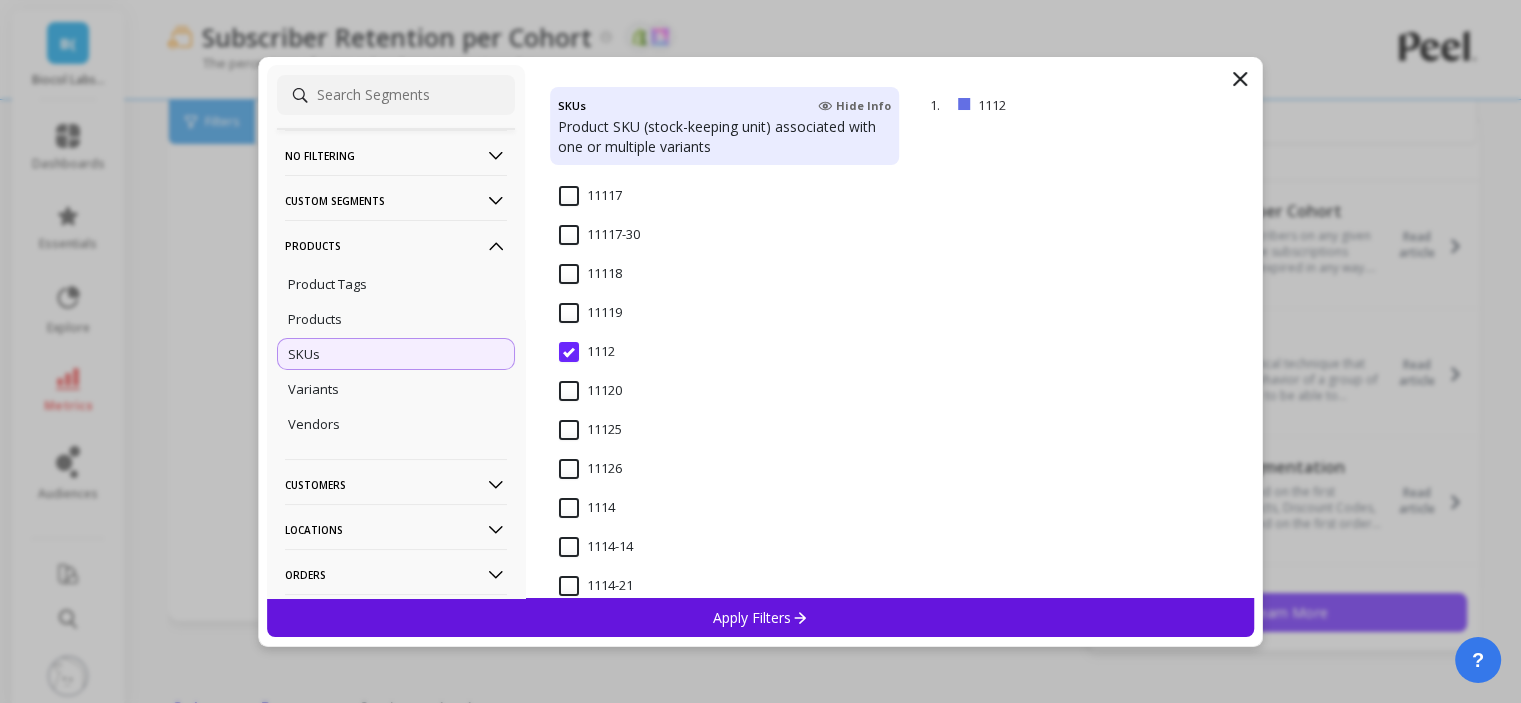 click on "Apply Filters" at bounding box center (761, 617) 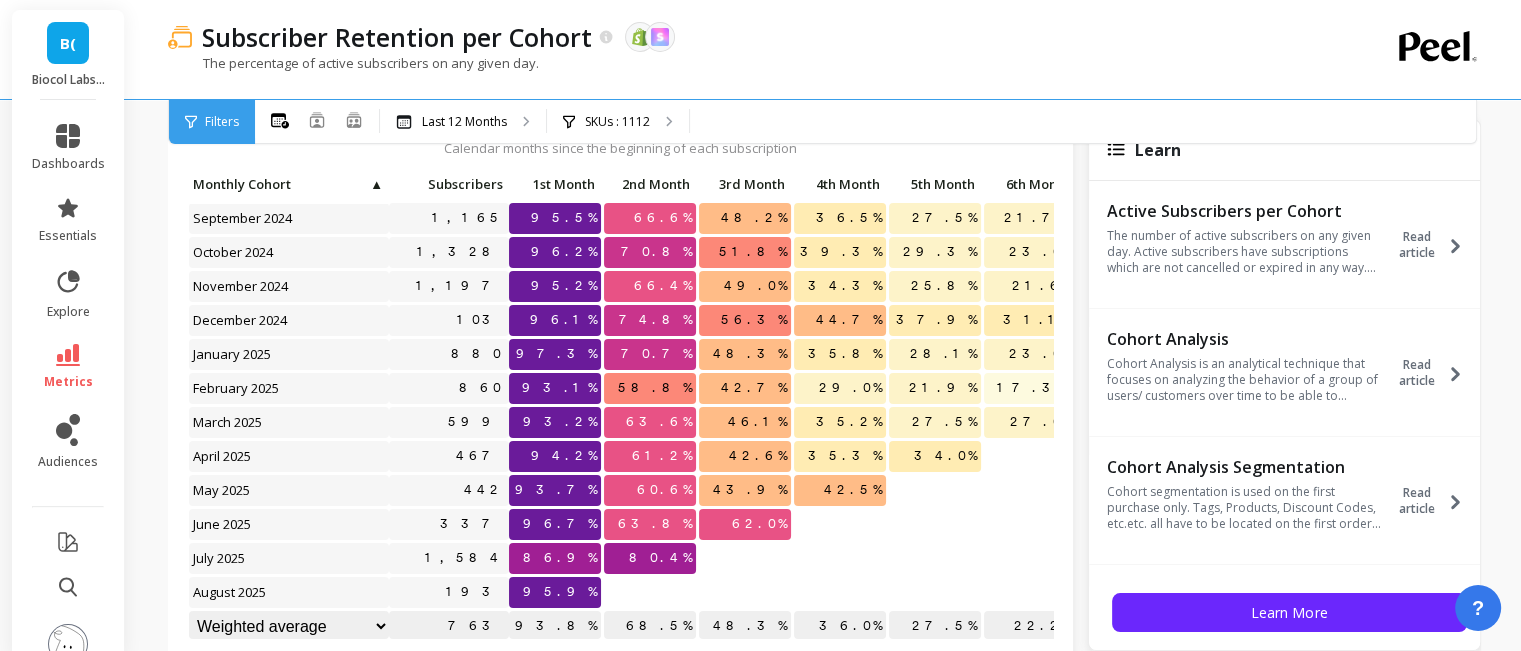 scroll, scrollTop: 16, scrollLeft: 0, axis: vertical 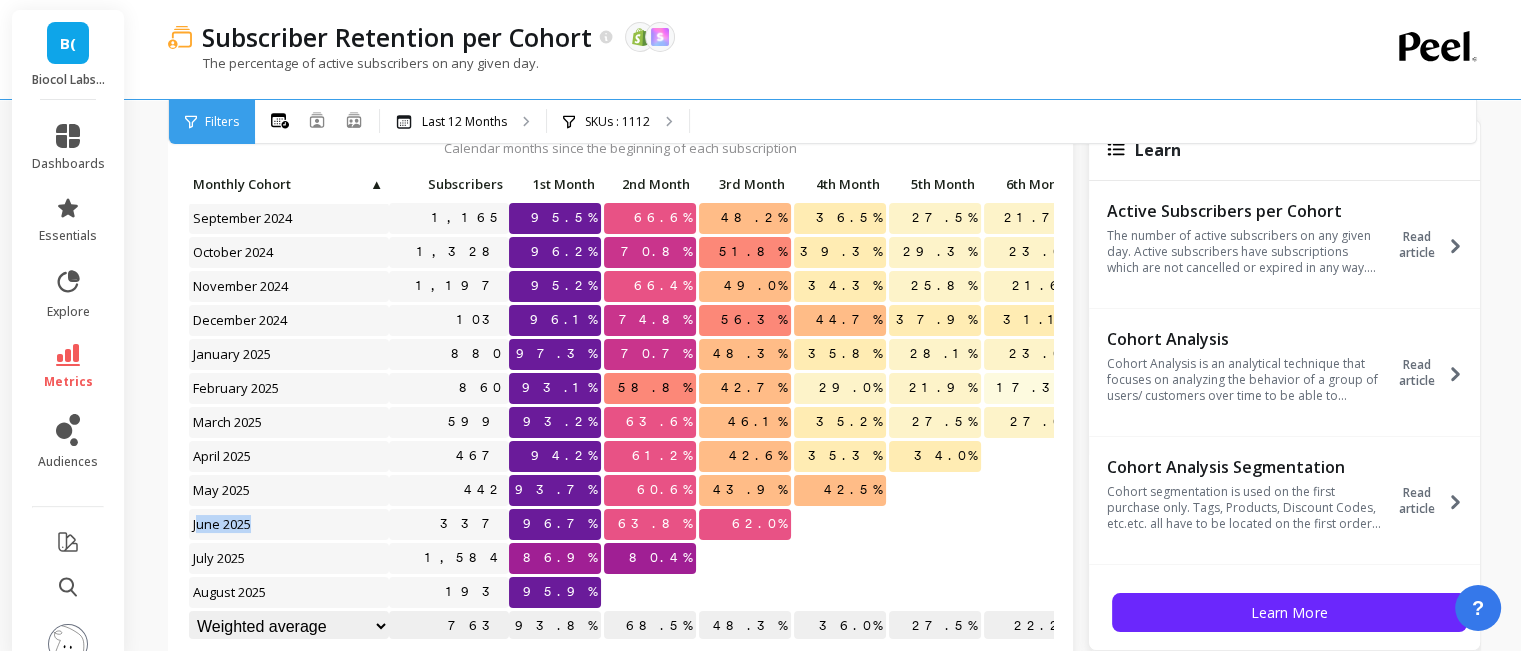 drag, startPoint x: 231, startPoint y: 507, endPoint x: 275, endPoint y: 507, distance: 44 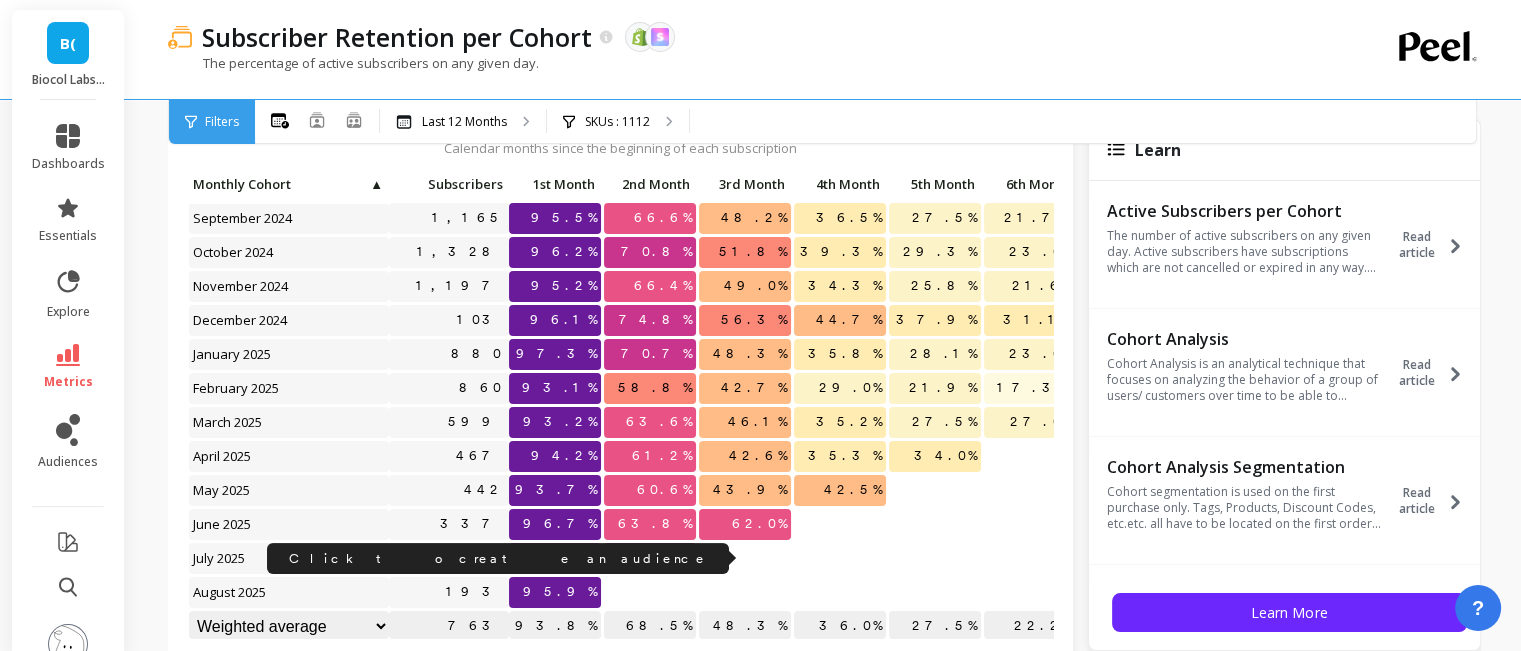 drag, startPoint x: 438, startPoint y: 549, endPoint x: 506, endPoint y: 548, distance: 68.007355 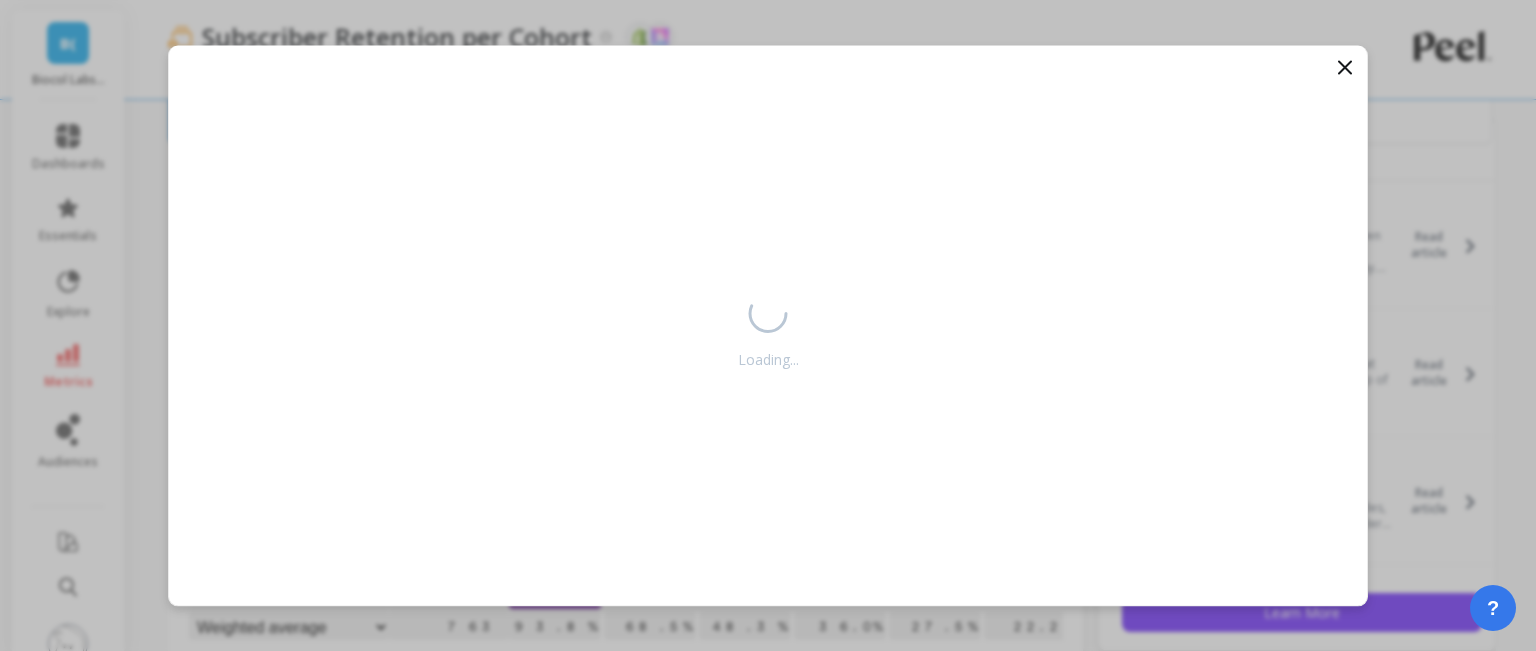click 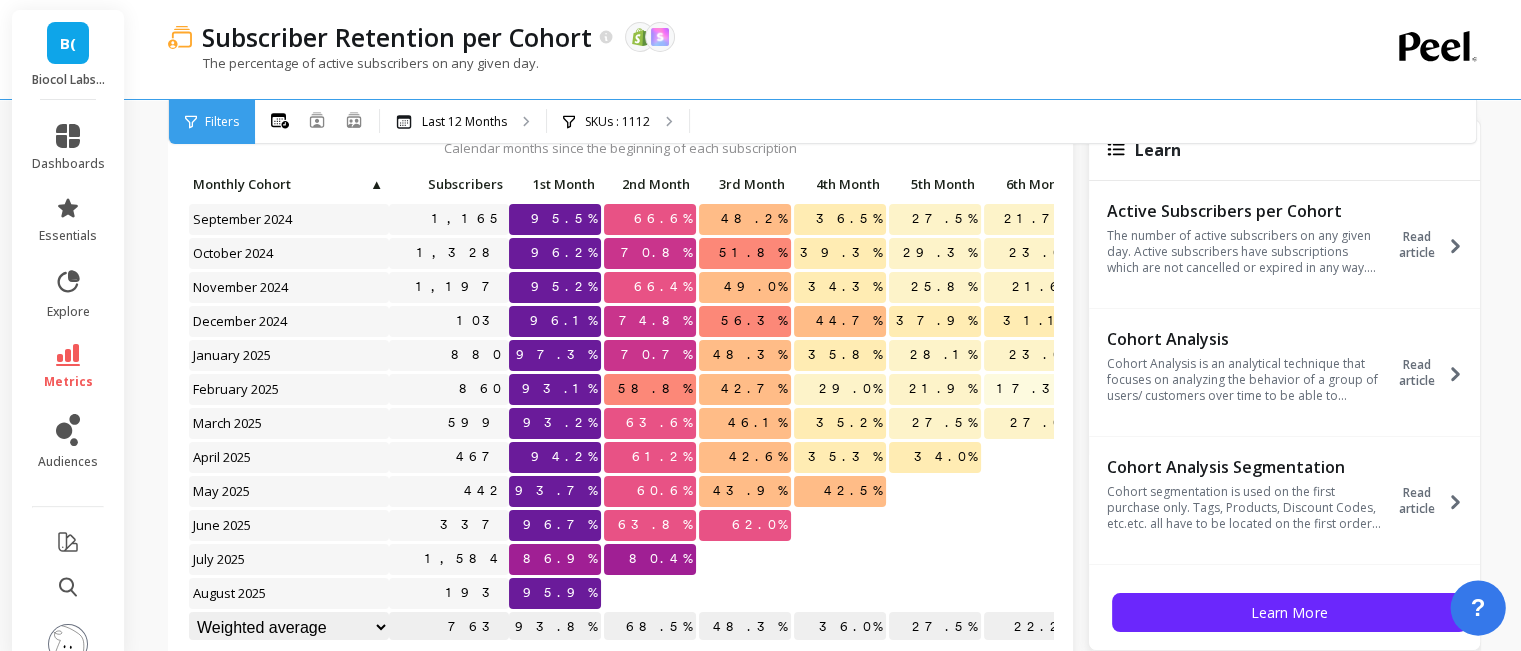 click on "?" at bounding box center (1477, 607) 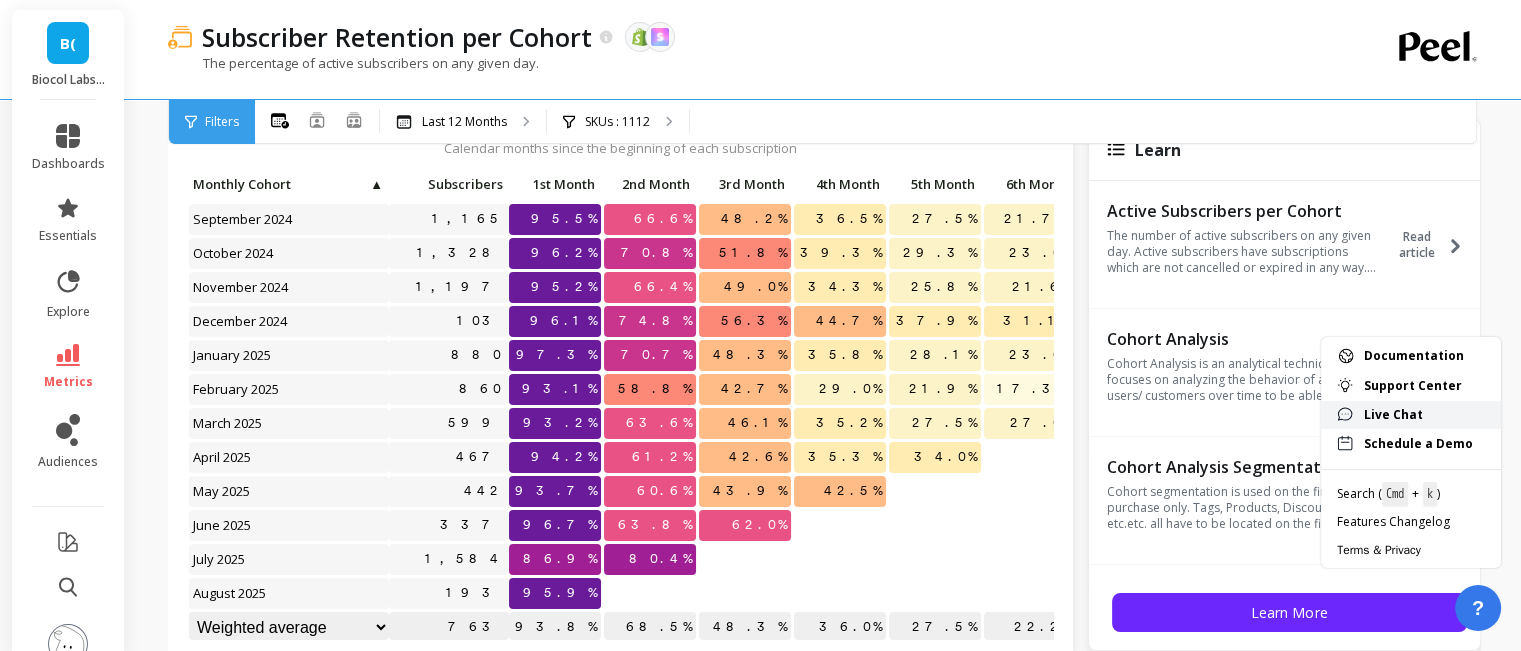 click on "Live Chat" at bounding box center [1424, 415] 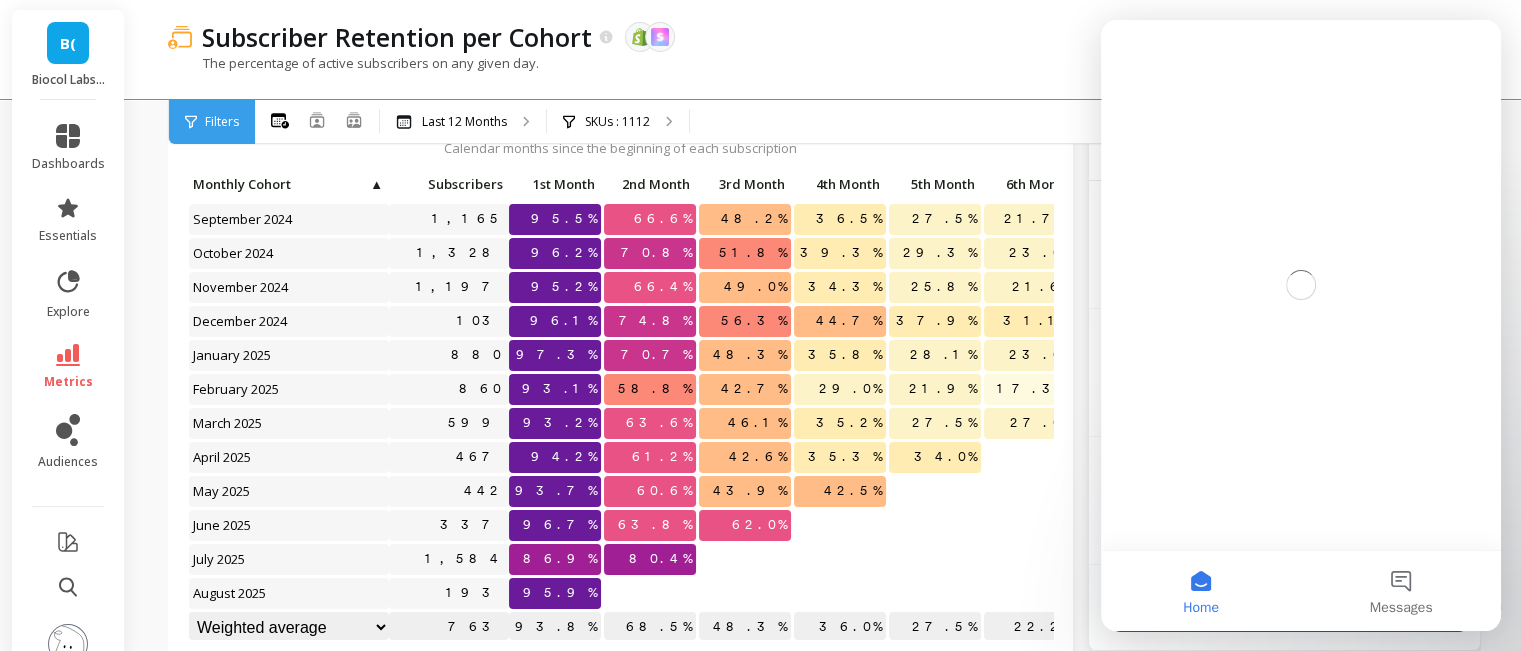 scroll, scrollTop: 0, scrollLeft: 0, axis: both 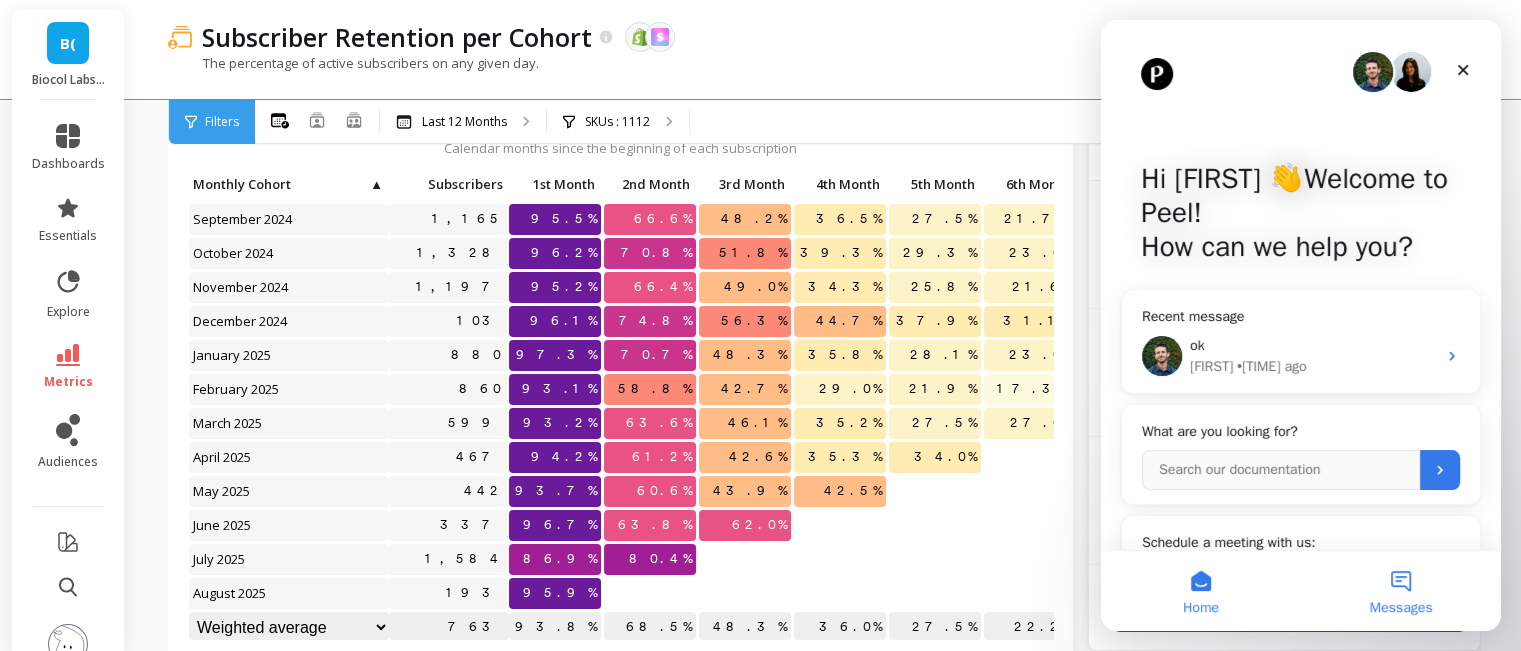 click on "Messages" at bounding box center (1401, 591) 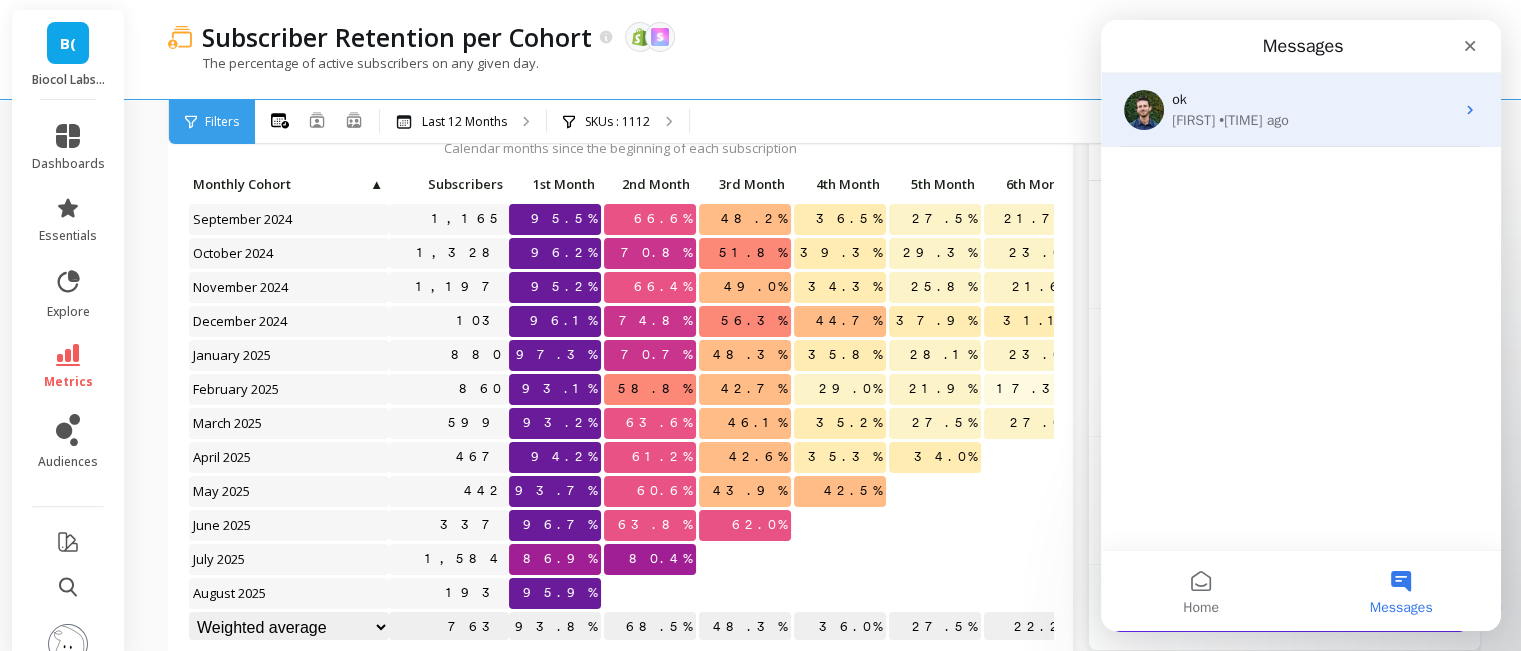 click on "ok" at bounding box center (1313, 99) 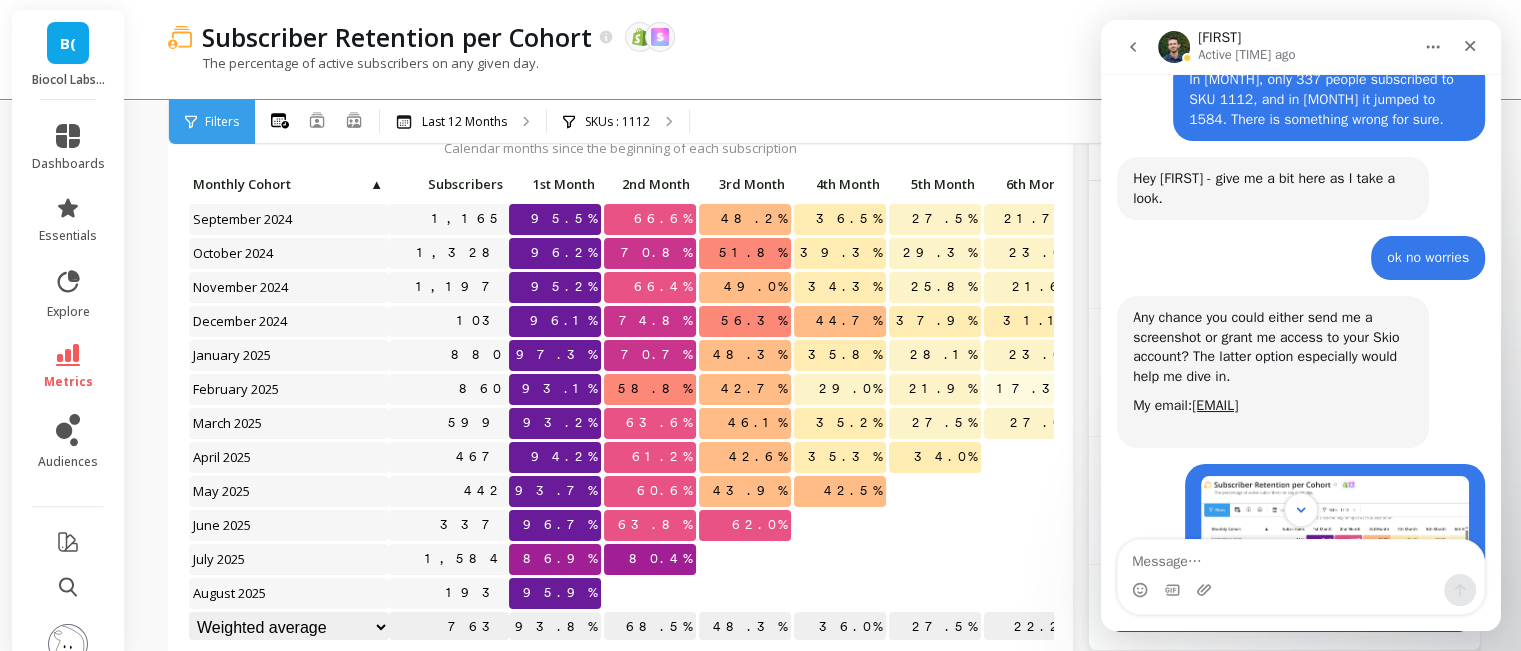 scroll, scrollTop: 1456, scrollLeft: 0, axis: vertical 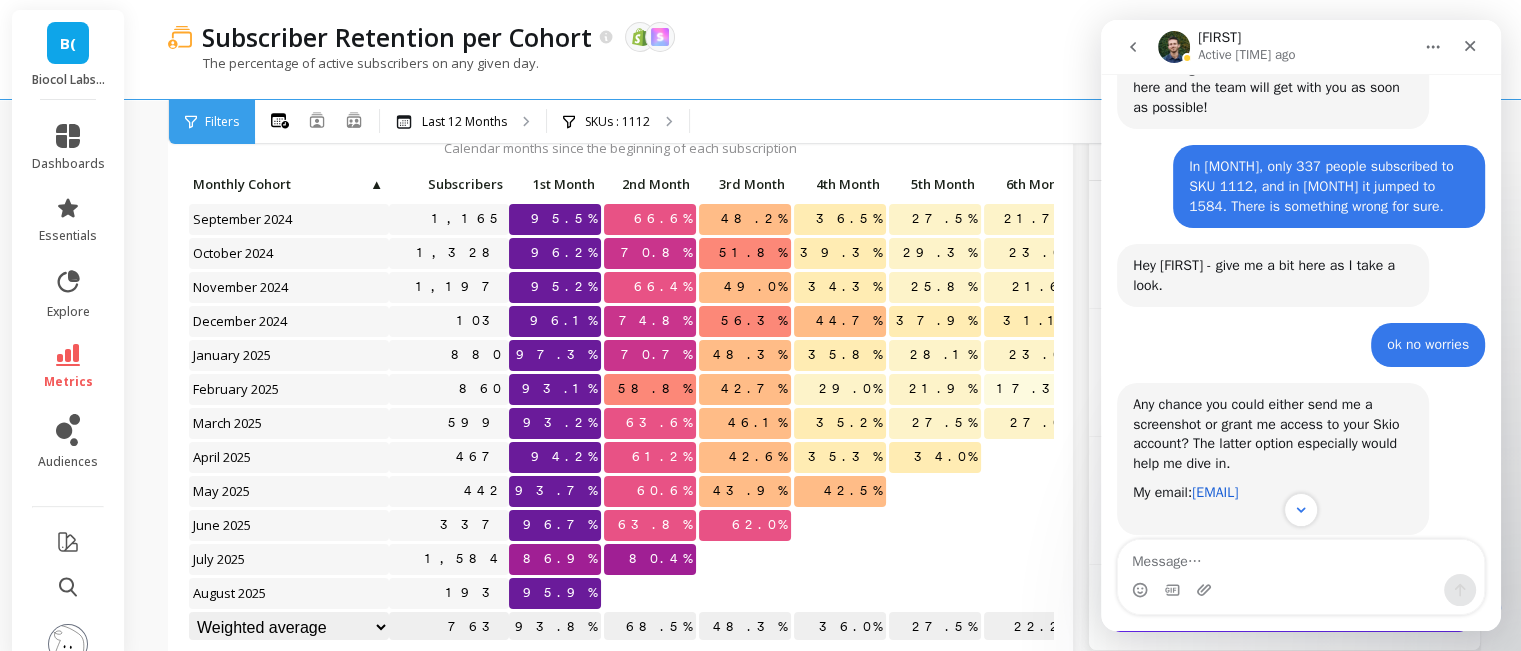drag, startPoint x: 1362, startPoint y: 475, endPoint x: 1197, endPoint y: 473, distance: 165.01212 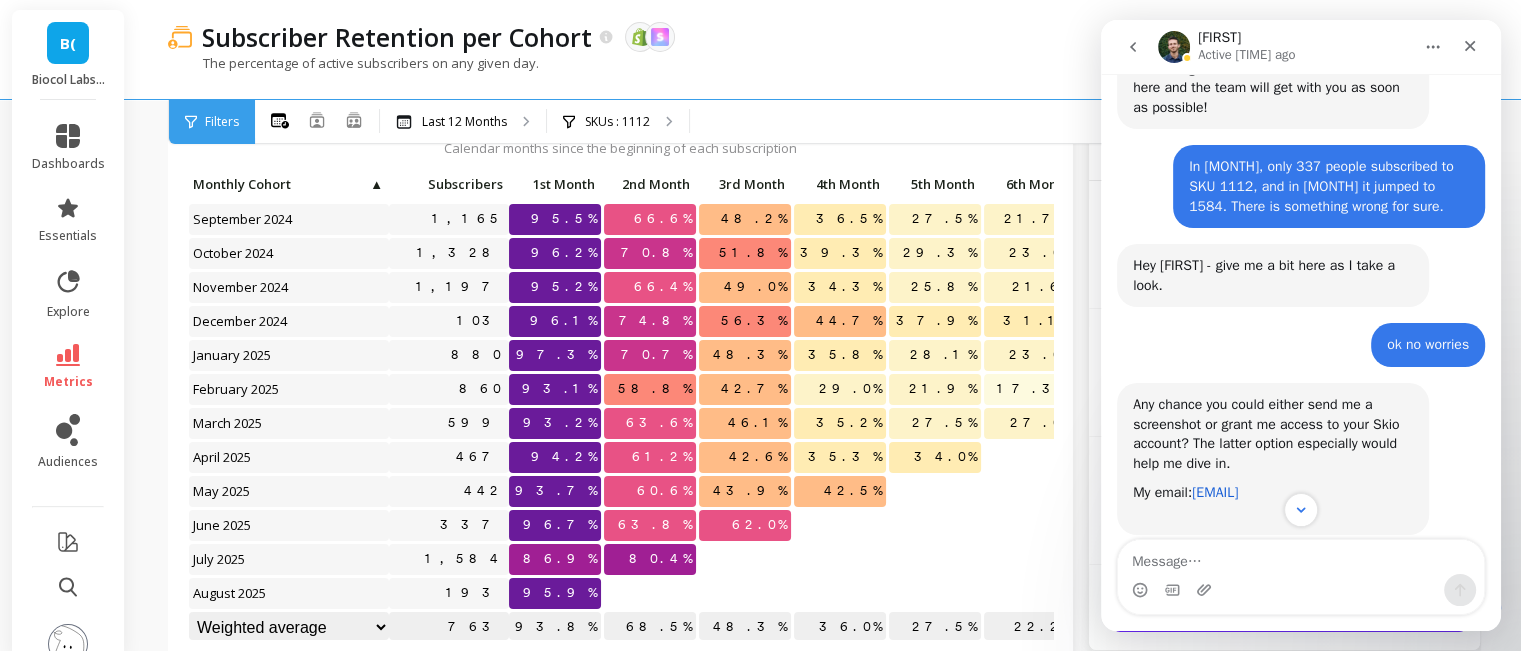 copy on "[EMAIL]" 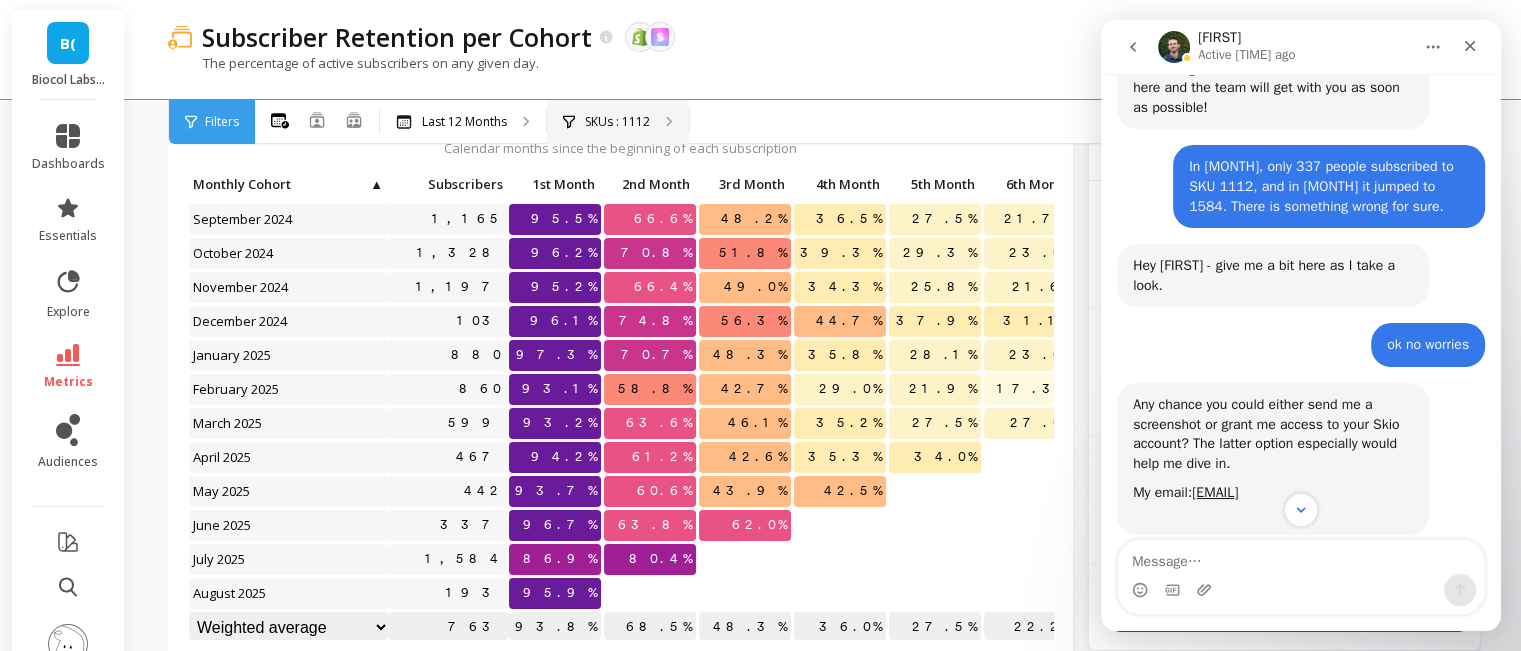 click on "SKUs :  1112" at bounding box center (617, 122) 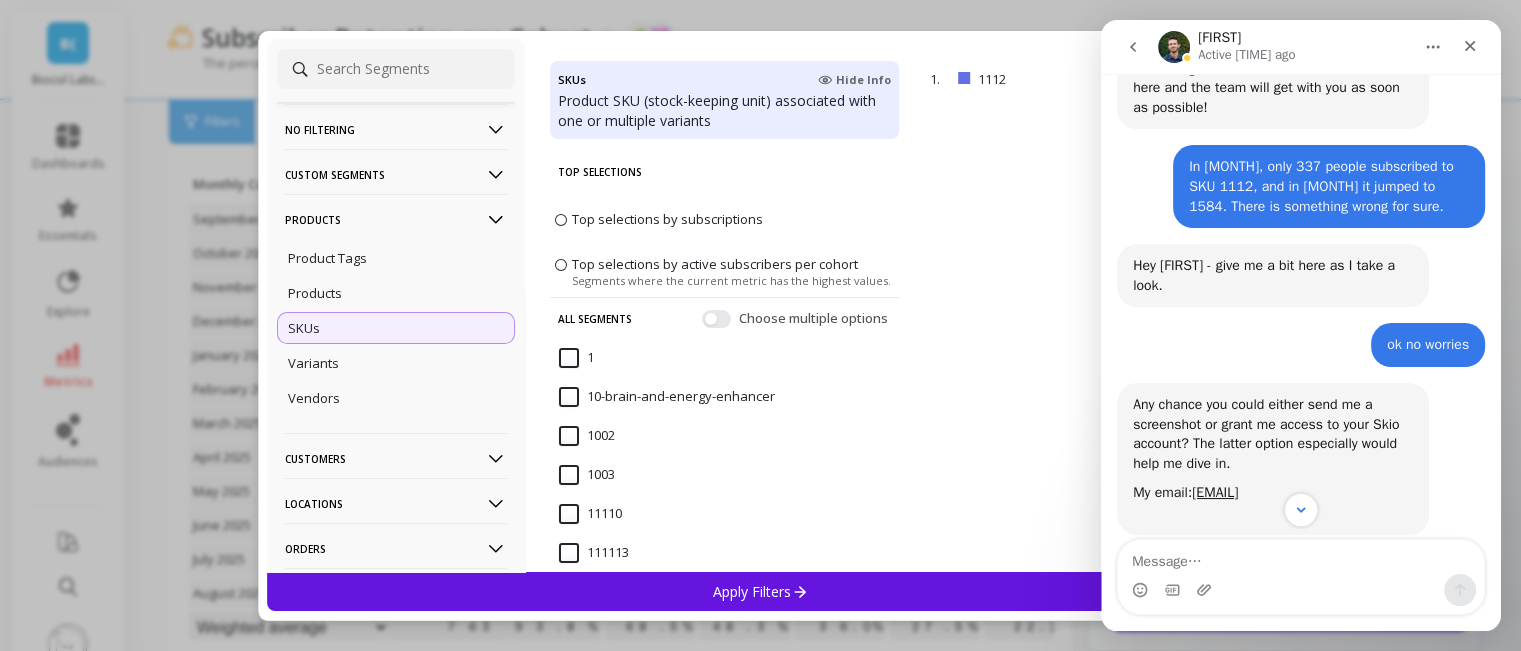 click on "Products" at bounding box center (396, 219) 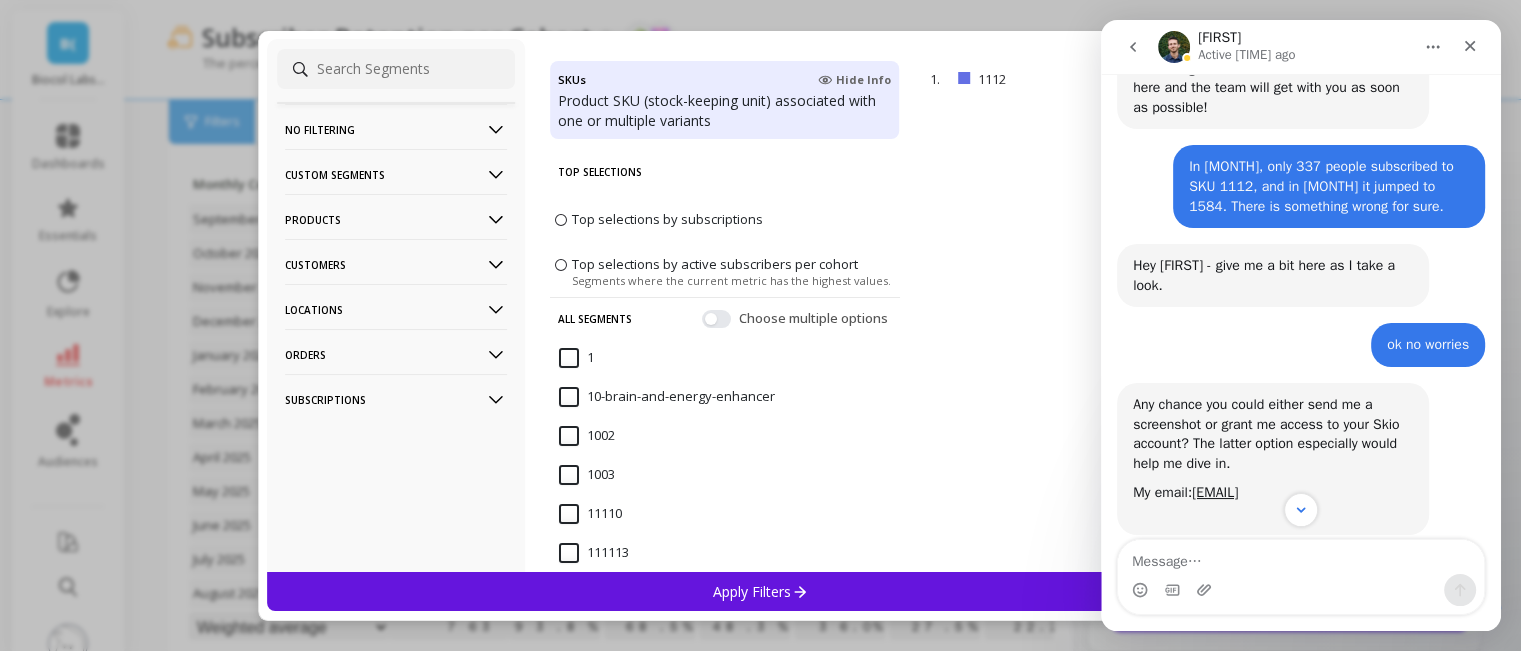 click on "Customers" at bounding box center [396, 264] 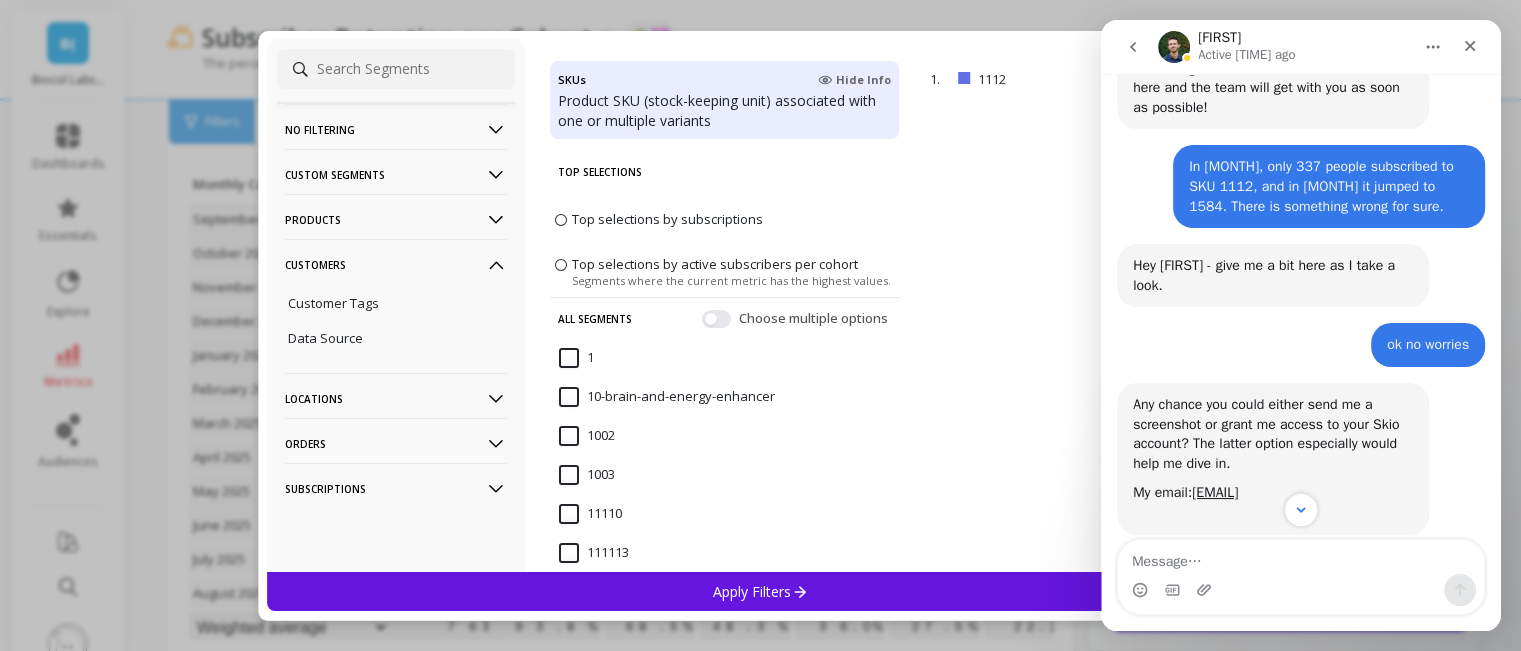 click on "Customer Tags" at bounding box center (333, 303) 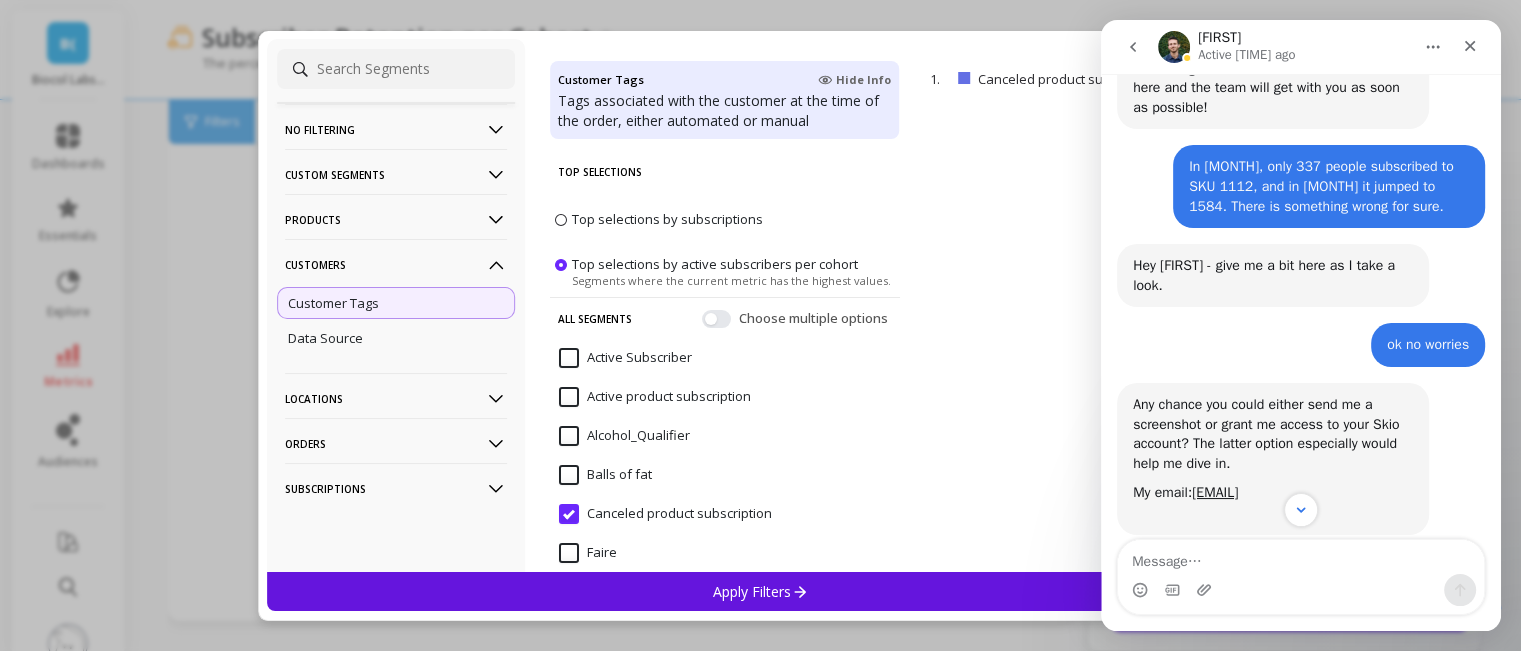 scroll, scrollTop: 400, scrollLeft: 0, axis: vertical 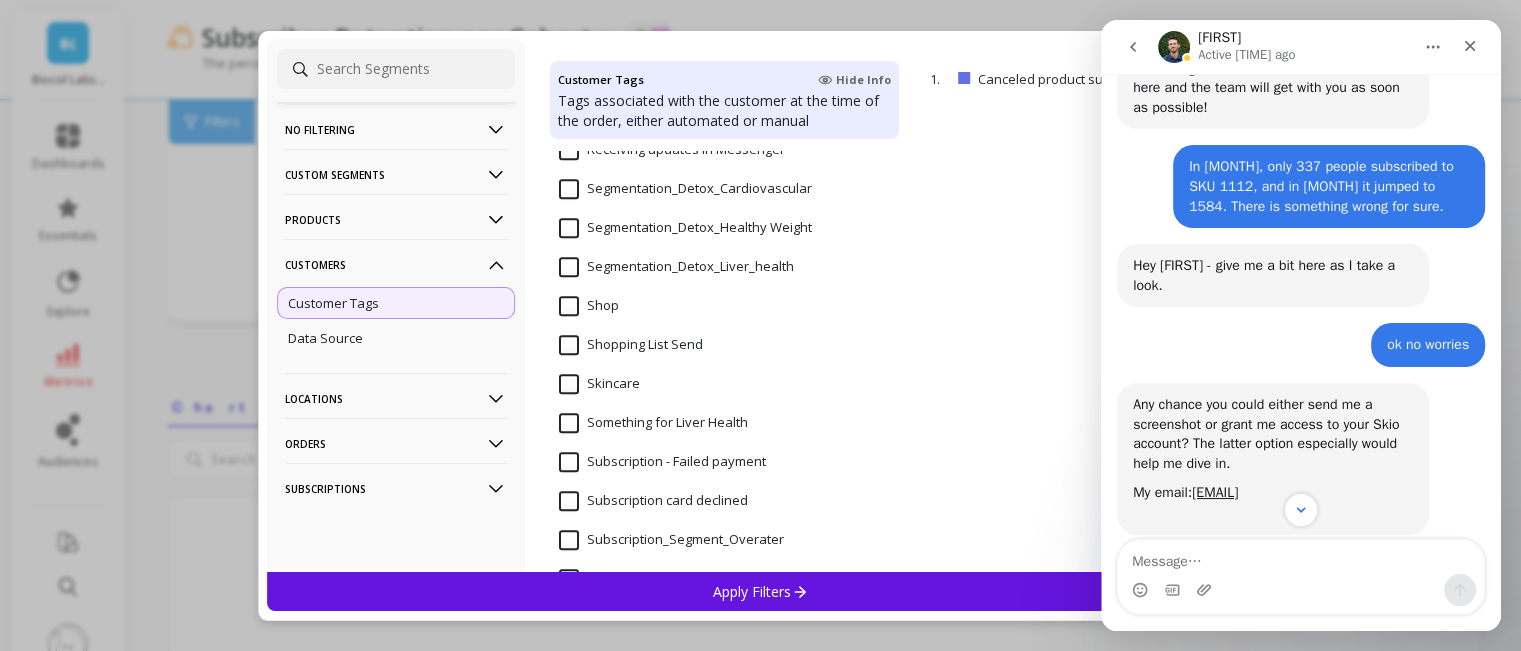 click on "Segmentation_Detox_Healthy Weight" at bounding box center (685, 228) 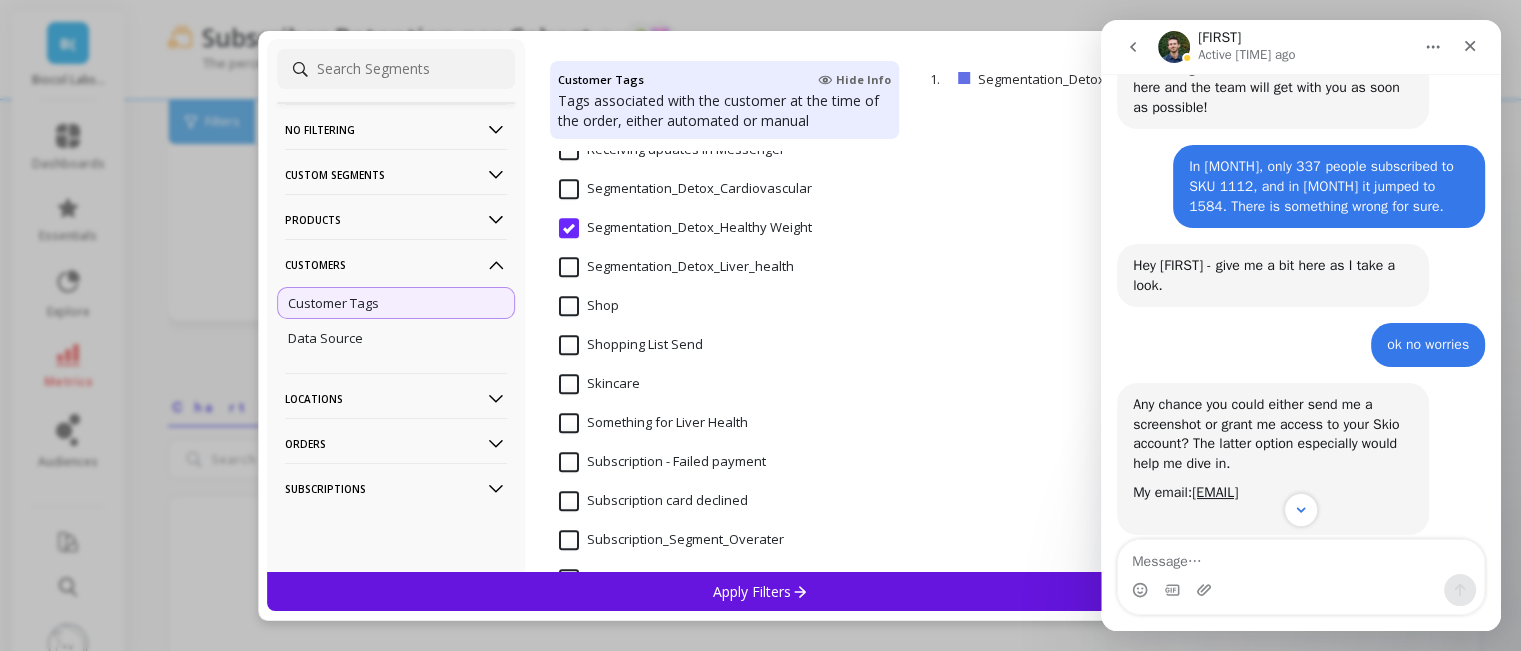 click on "Apply Filters" at bounding box center (761, 591) 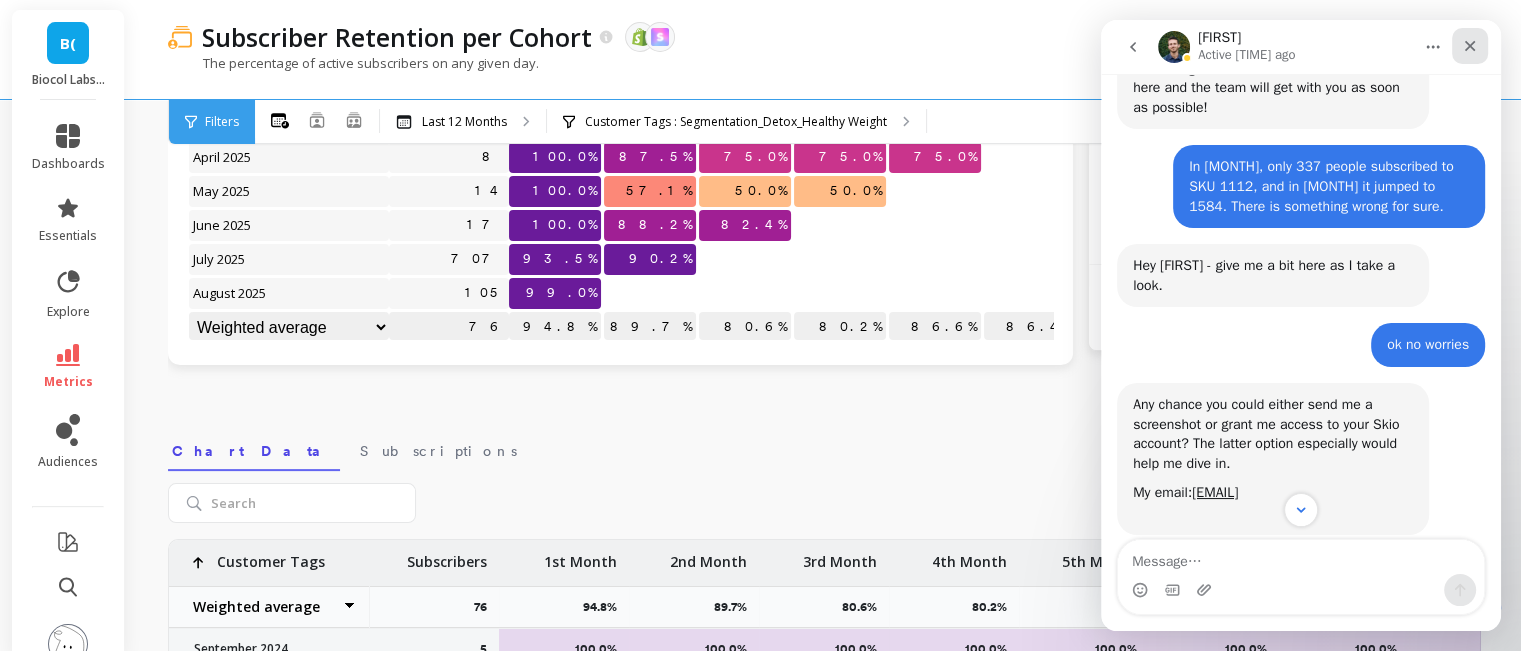 click 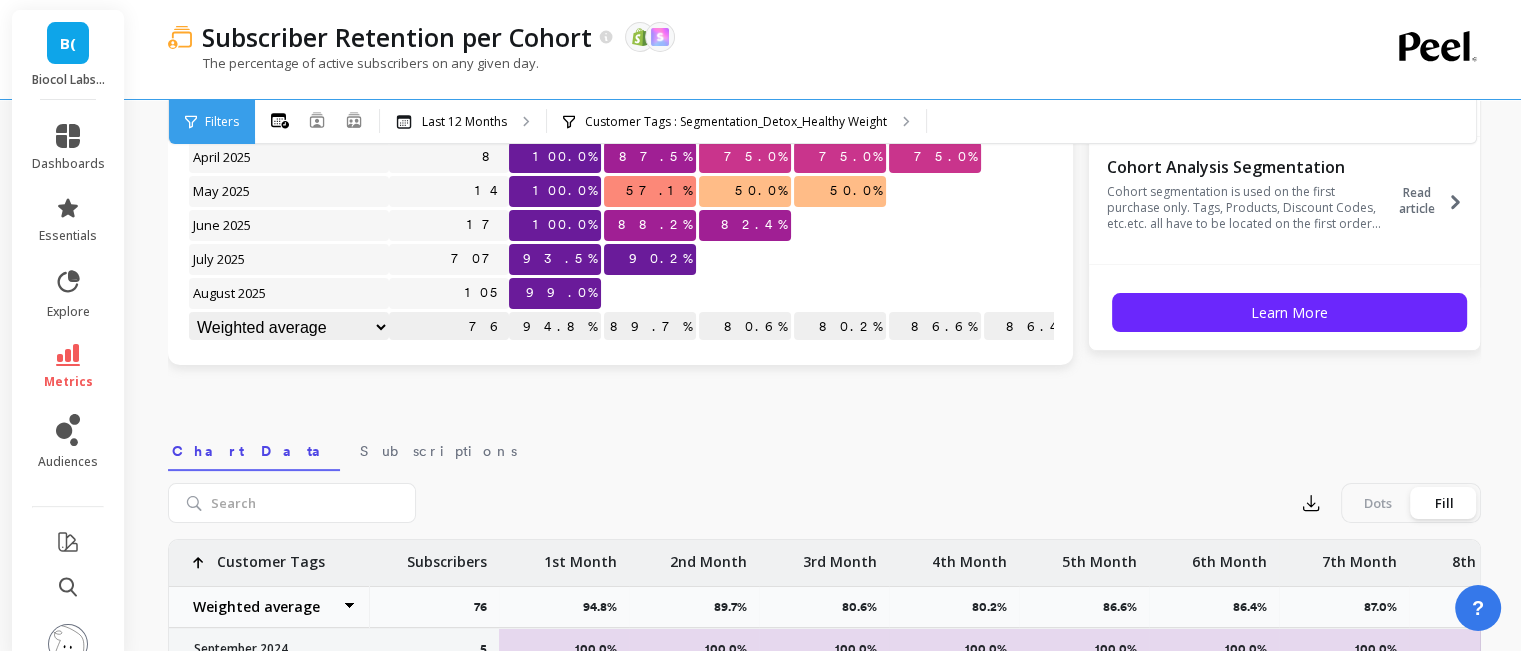 scroll, scrollTop: 100, scrollLeft: 0, axis: vertical 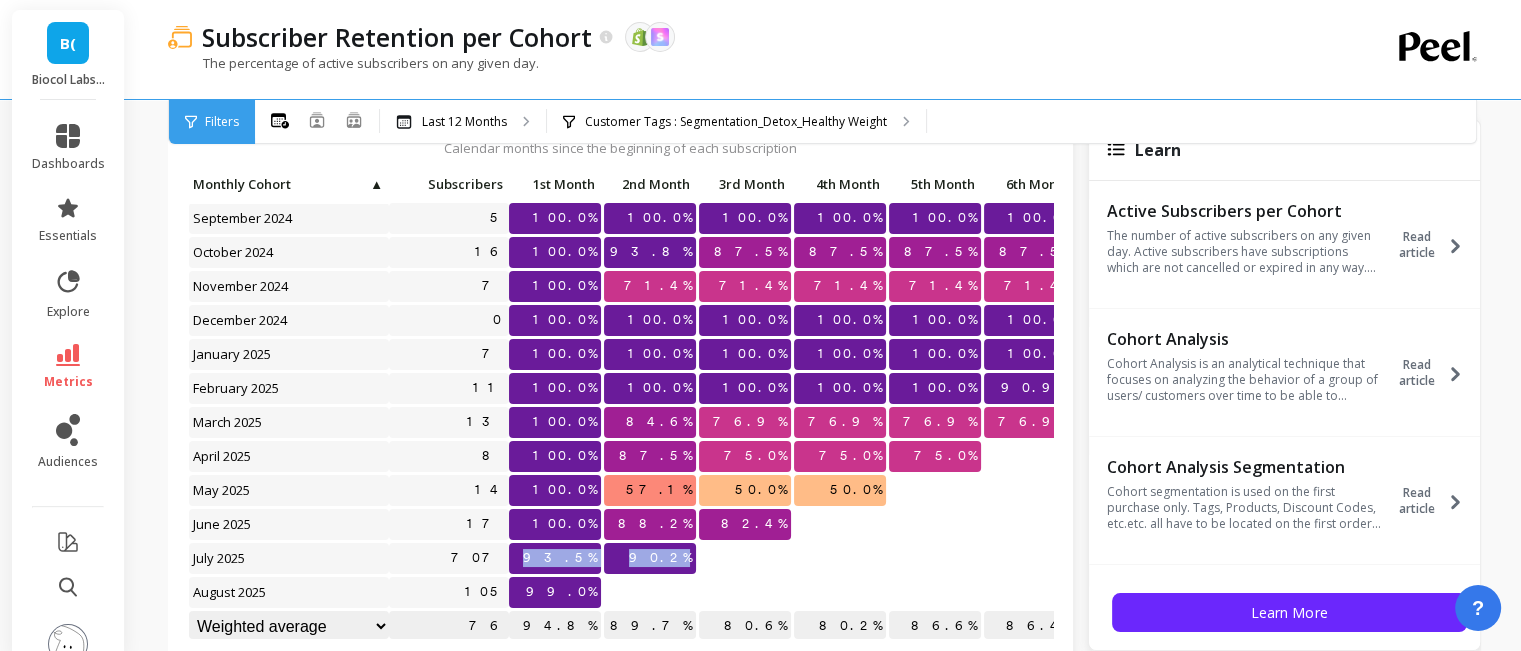 drag, startPoint x: 560, startPoint y: 549, endPoint x: 690, endPoint y: 545, distance: 130.06152 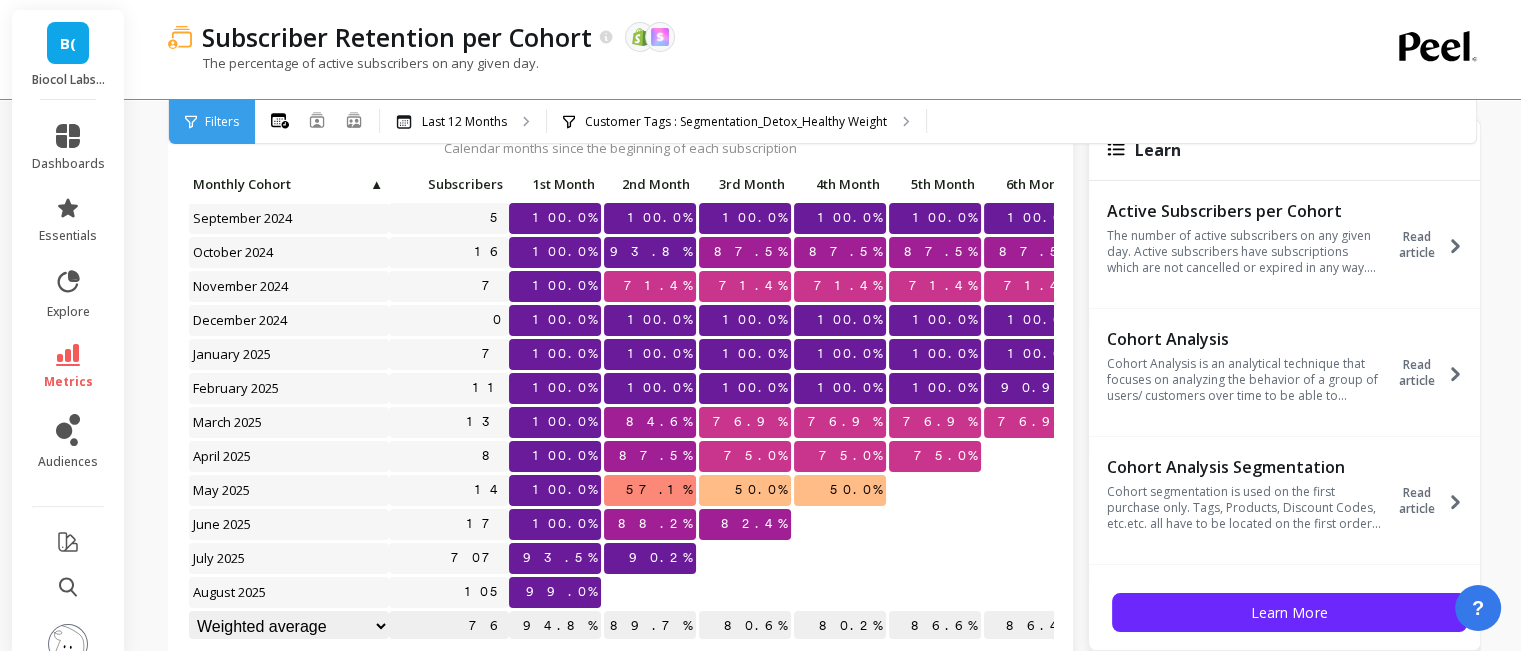 click on "93.5%" at bounding box center (560, 558) 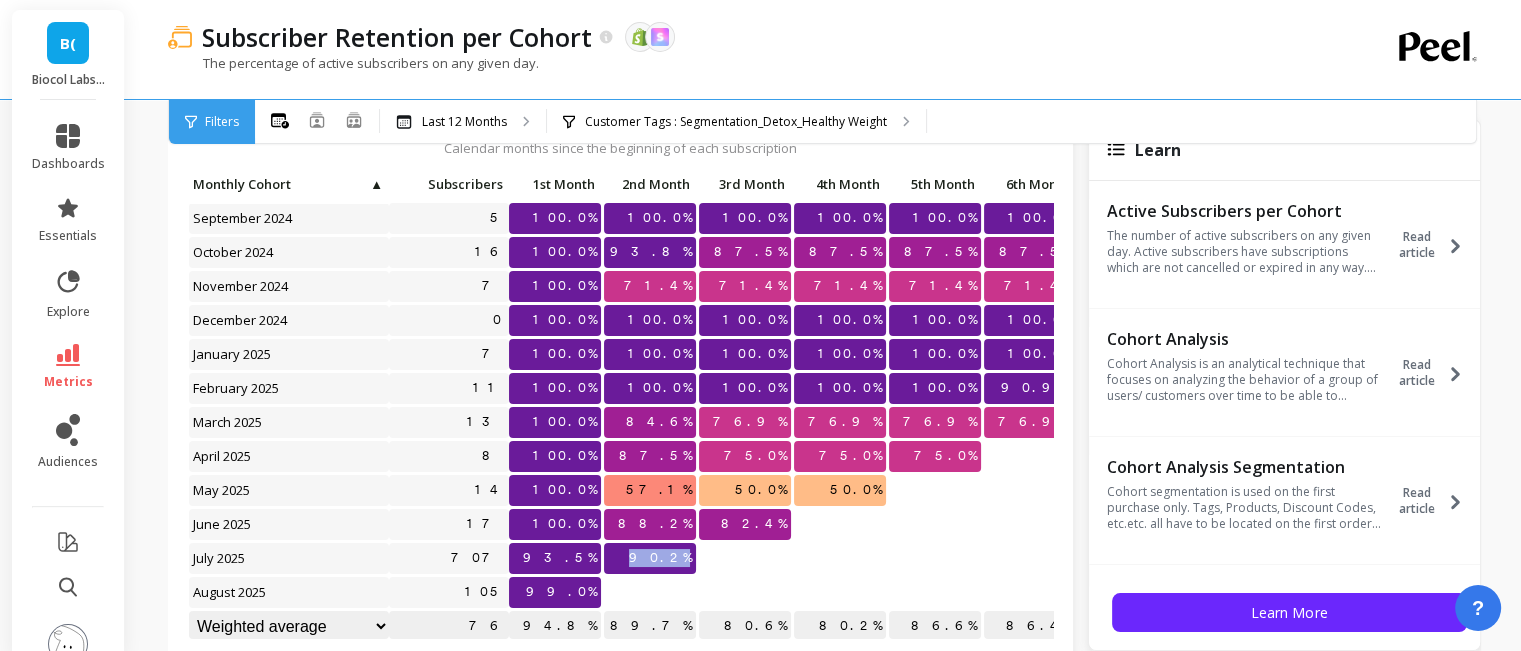 drag, startPoint x: 654, startPoint y: 547, endPoint x: 746, endPoint y: 529, distance: 93.74433 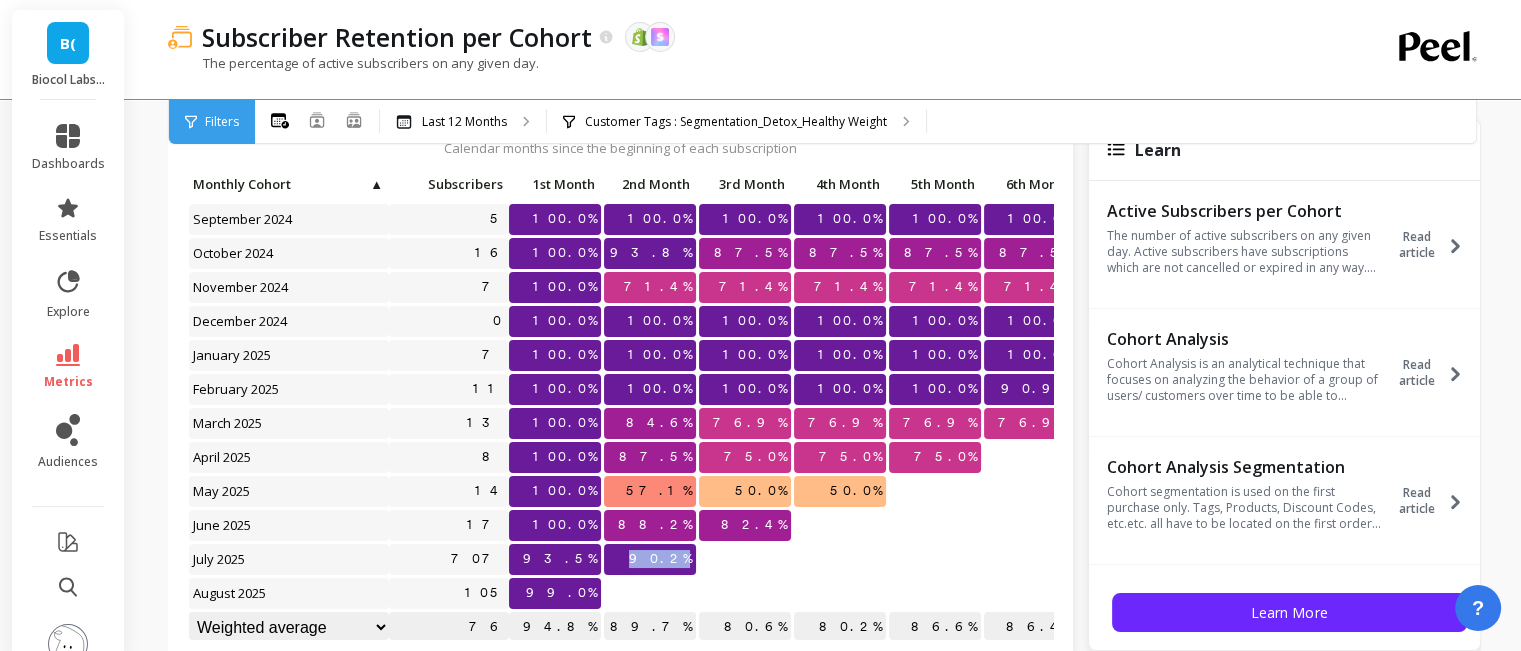scroll, scrollTop: 8, scrollLeft: 0, axis: vertical 